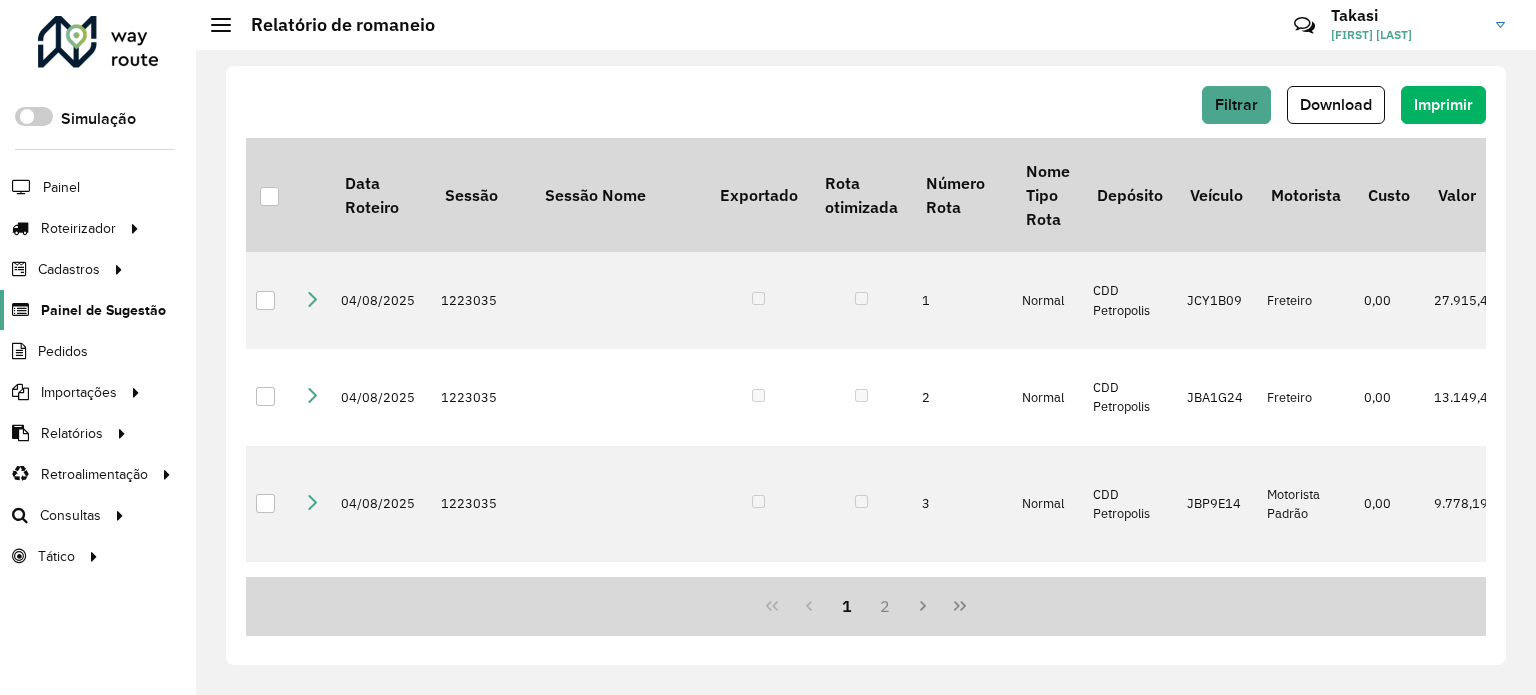 scroll, scrollTop: 0, scrollLeft: 0, axis: both 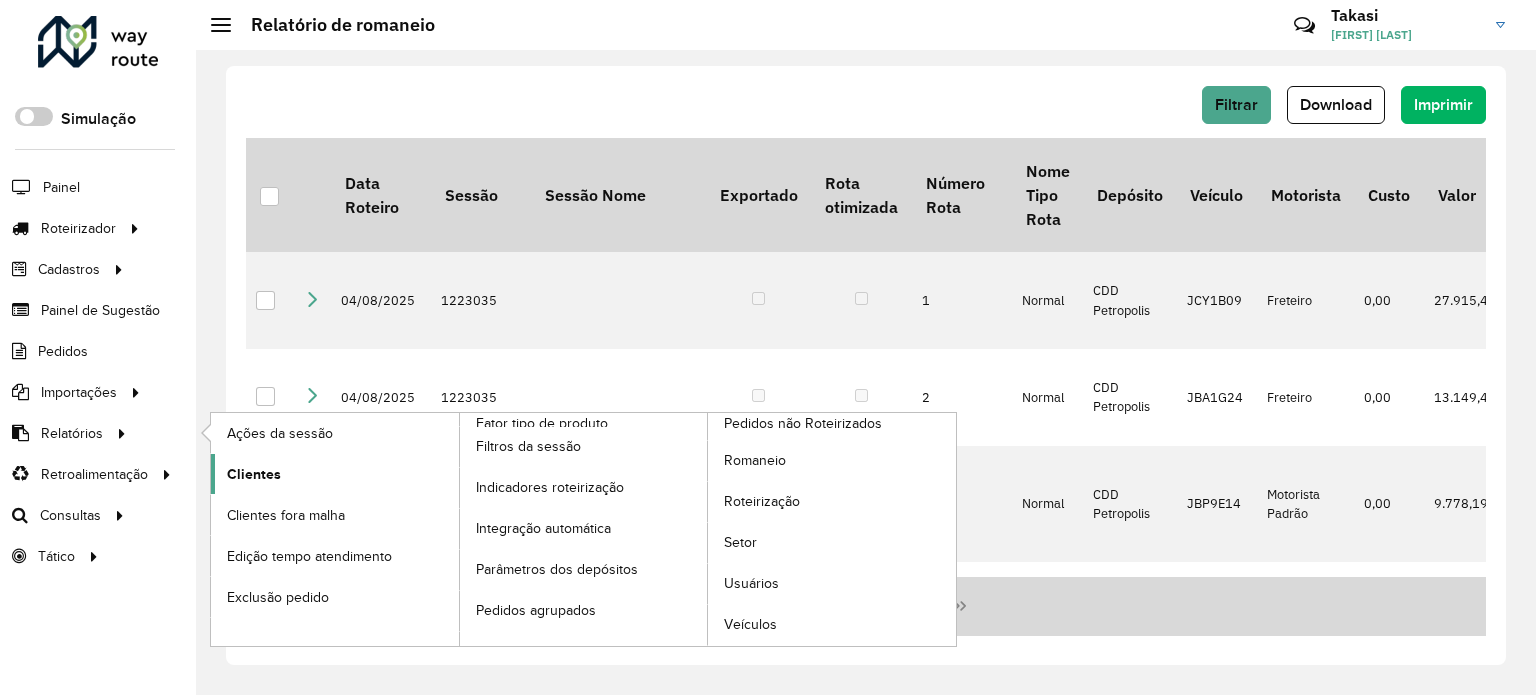 click on "Clientes" 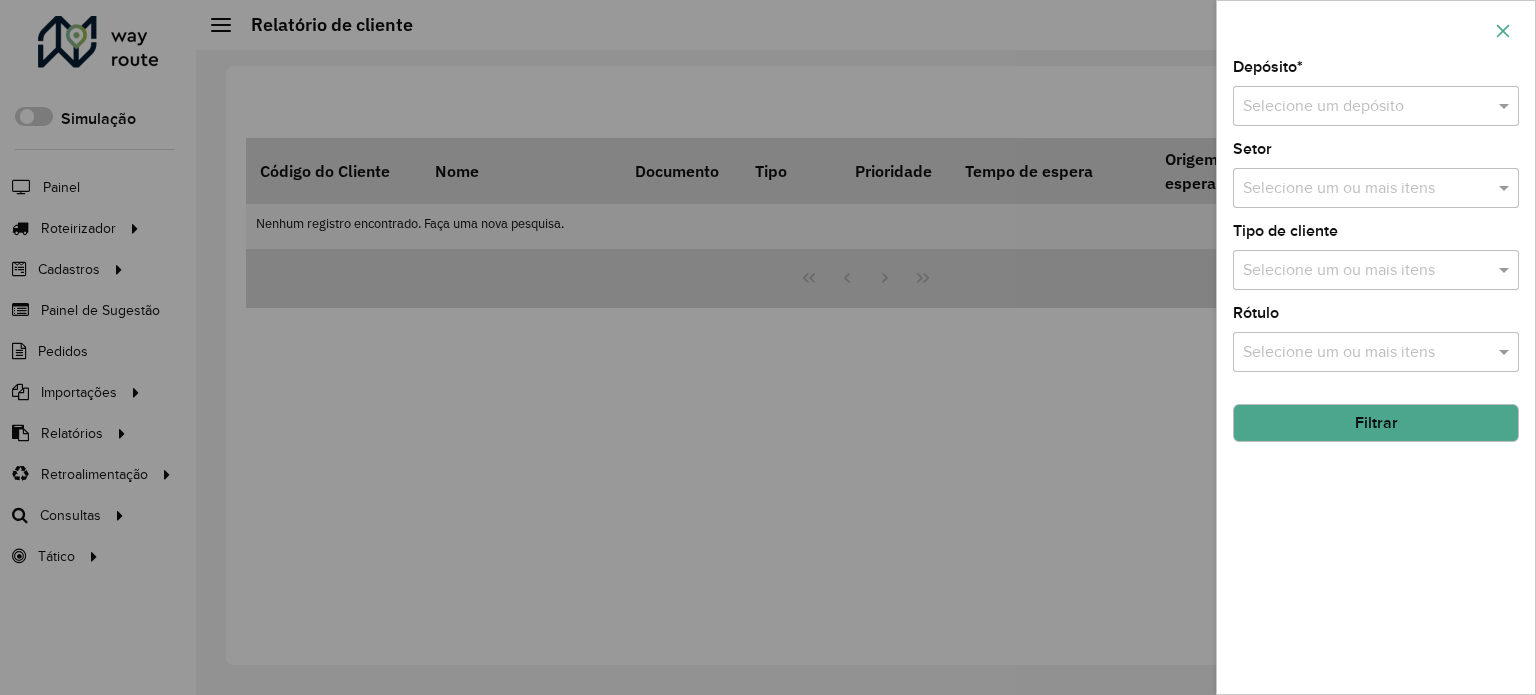 click 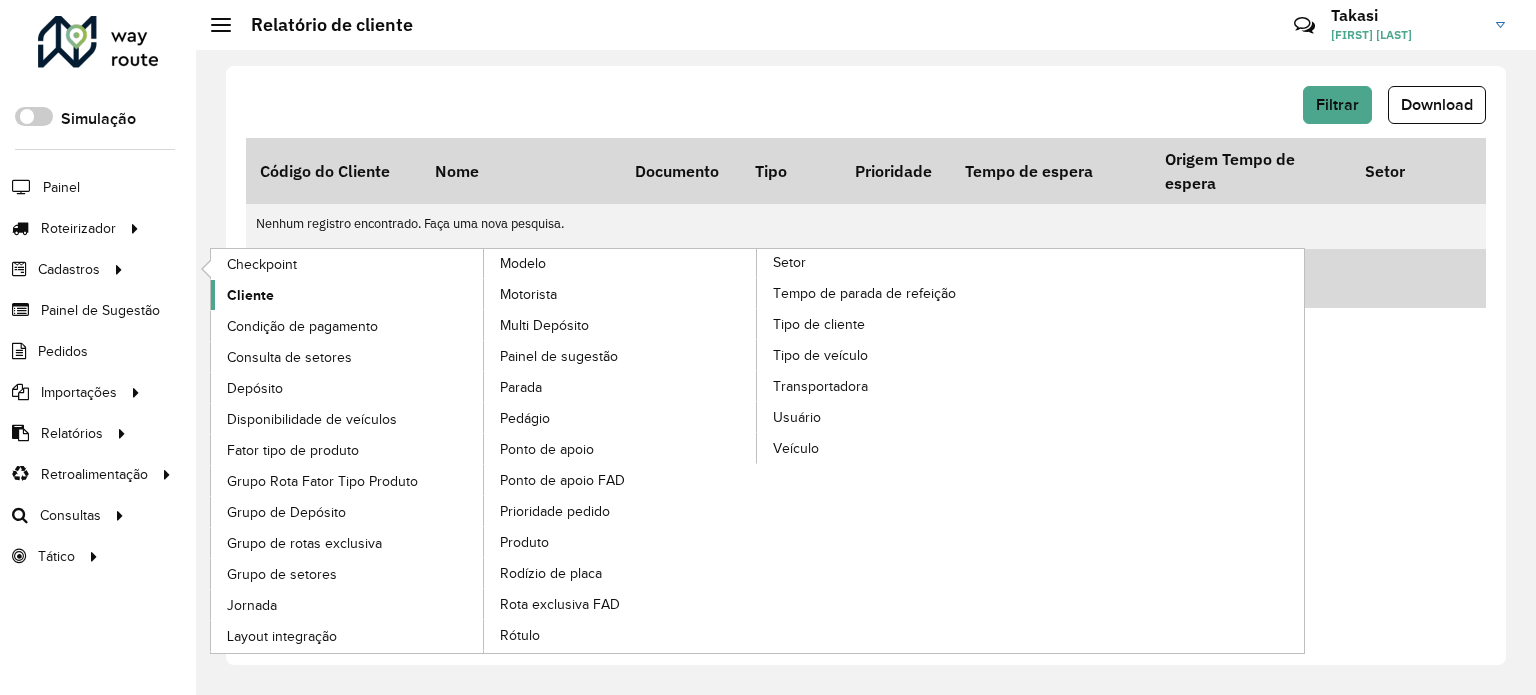 click on "Cliente" 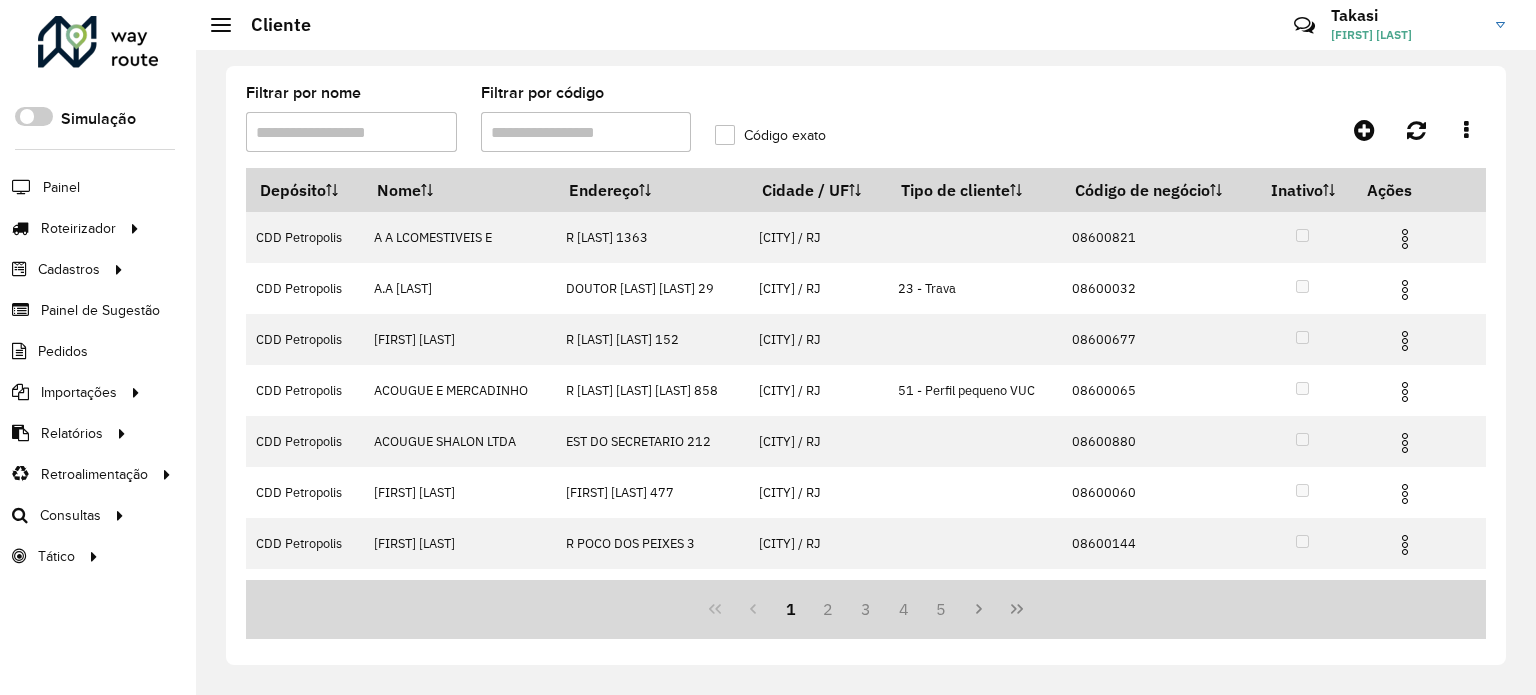 click on "Filtrar por código" at bounding box center (586, 132) 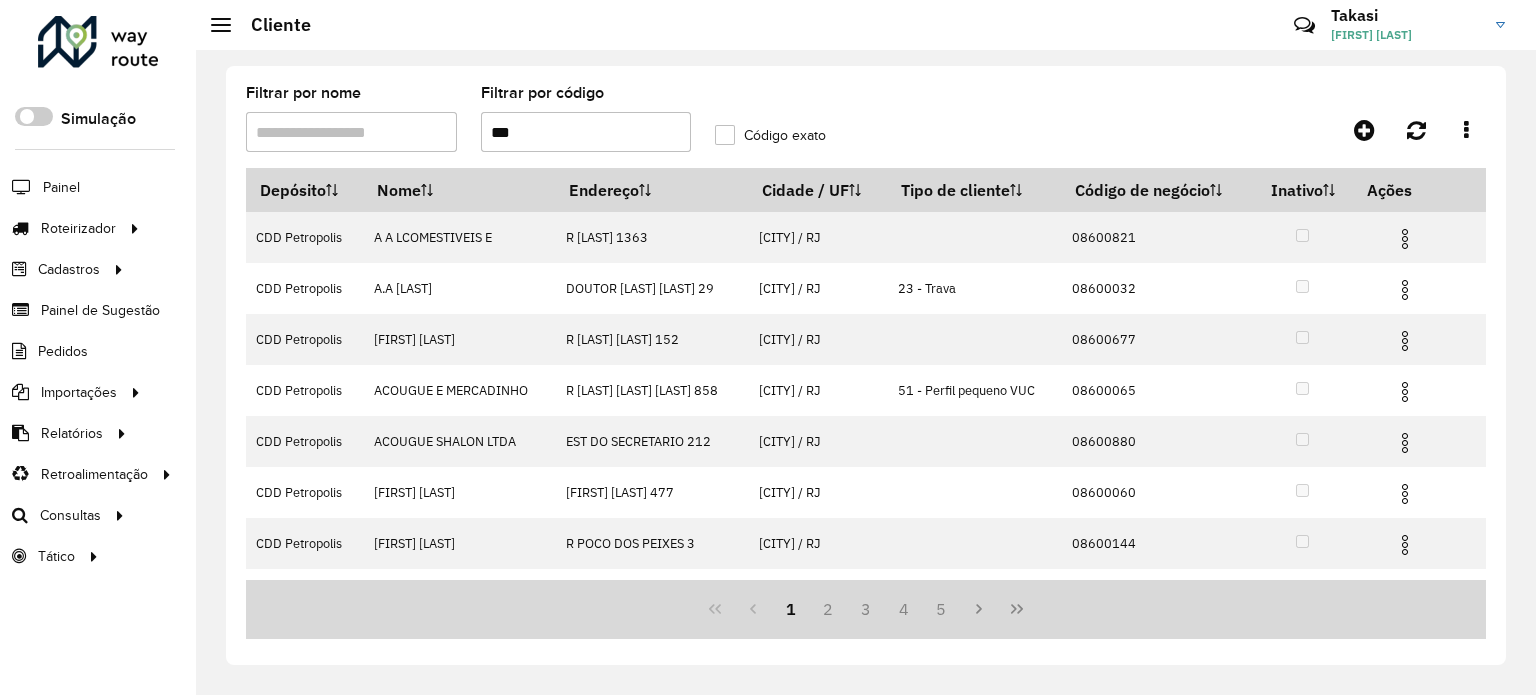 type on "***" 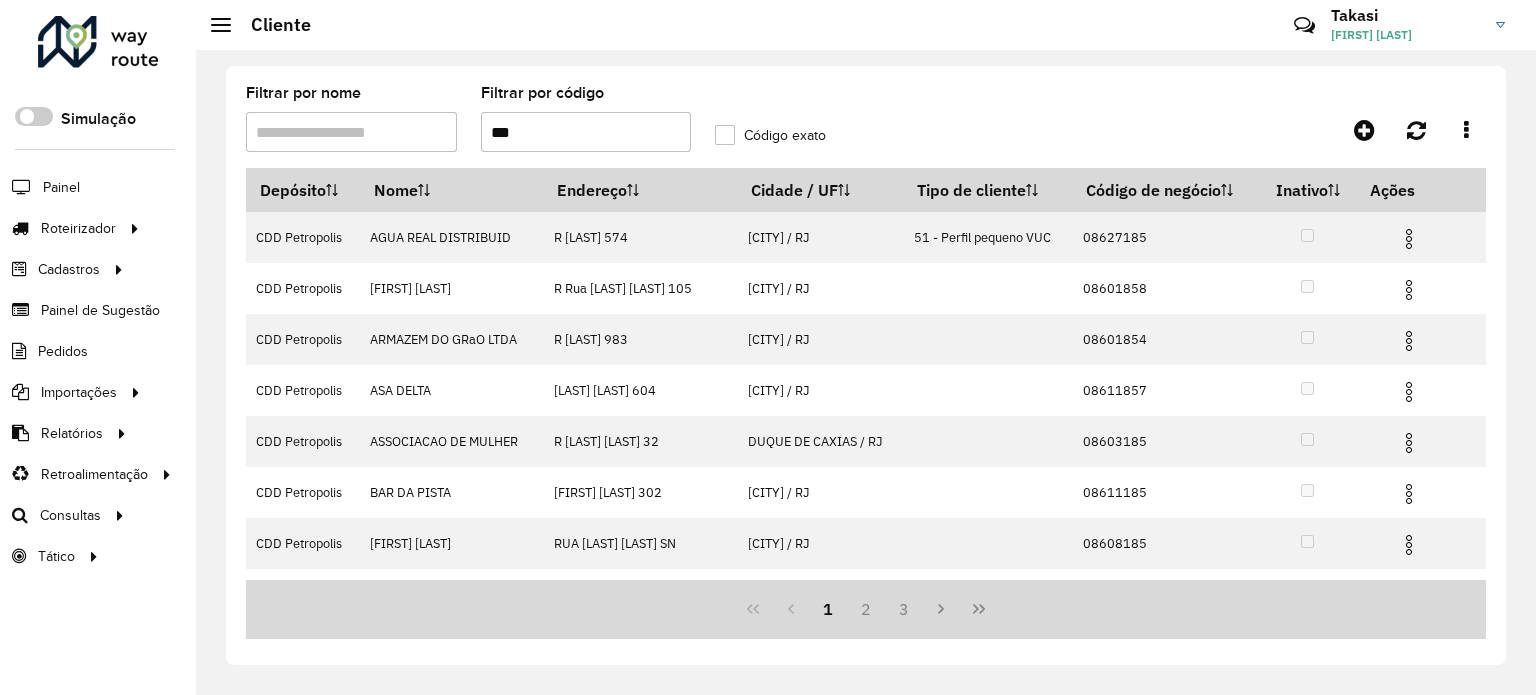 drag, startPoint x: 516, startPoint y: 135, endPoint x: 441, endPoint y: 146, distance: 75.802376 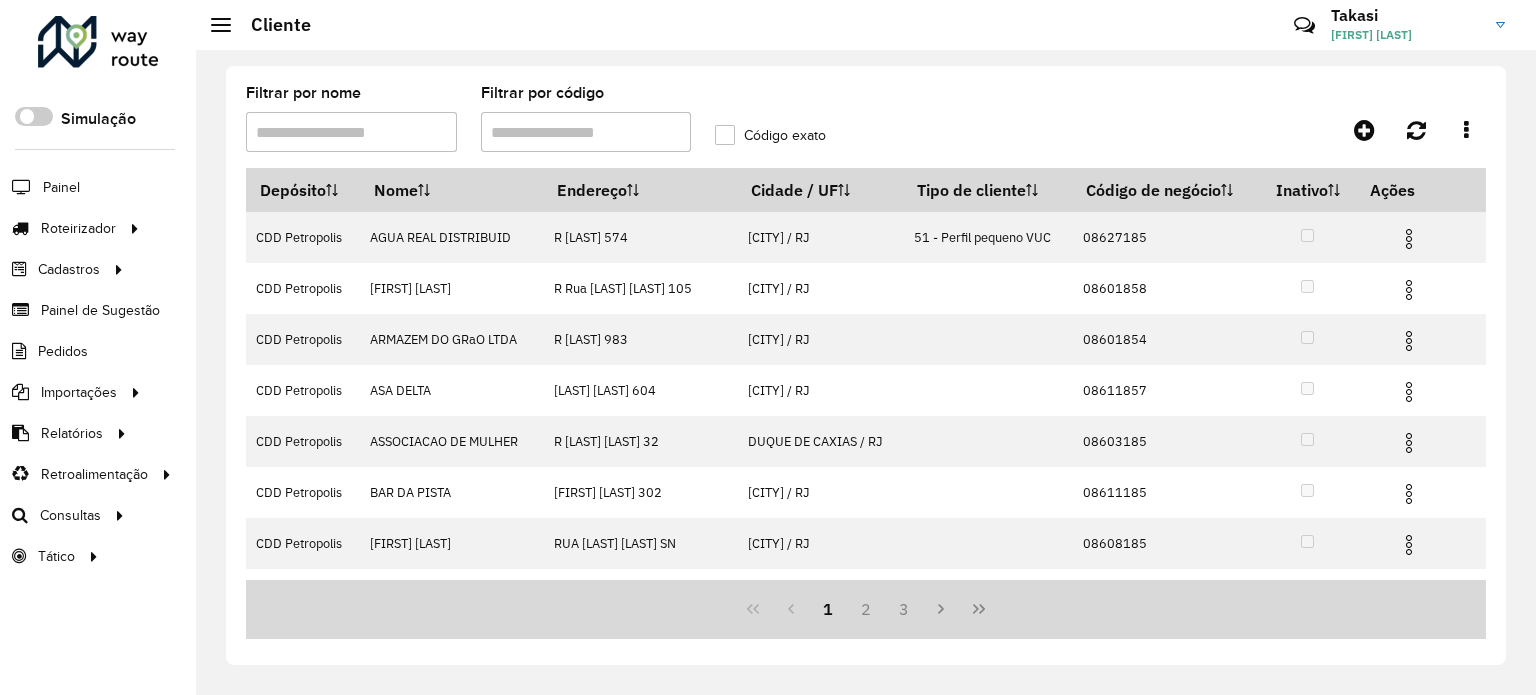 type 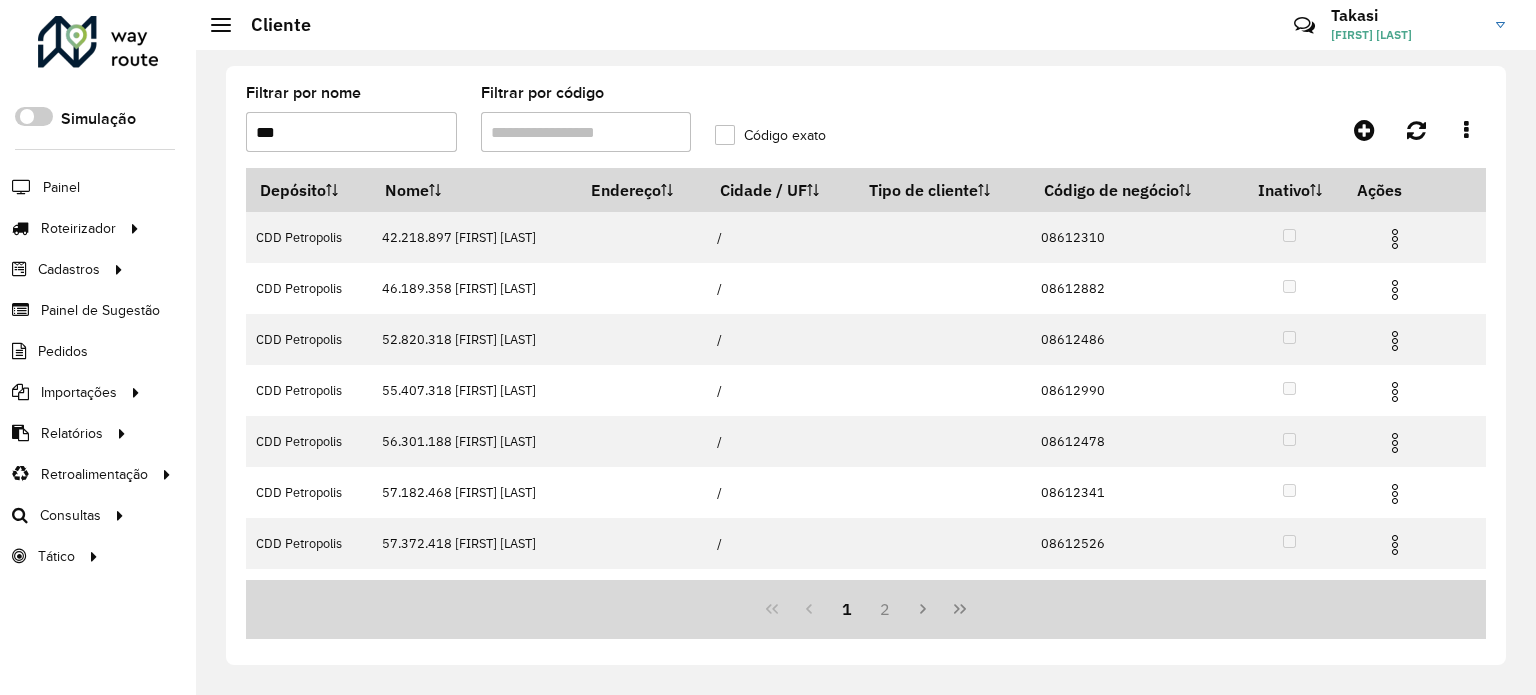 type on "***" 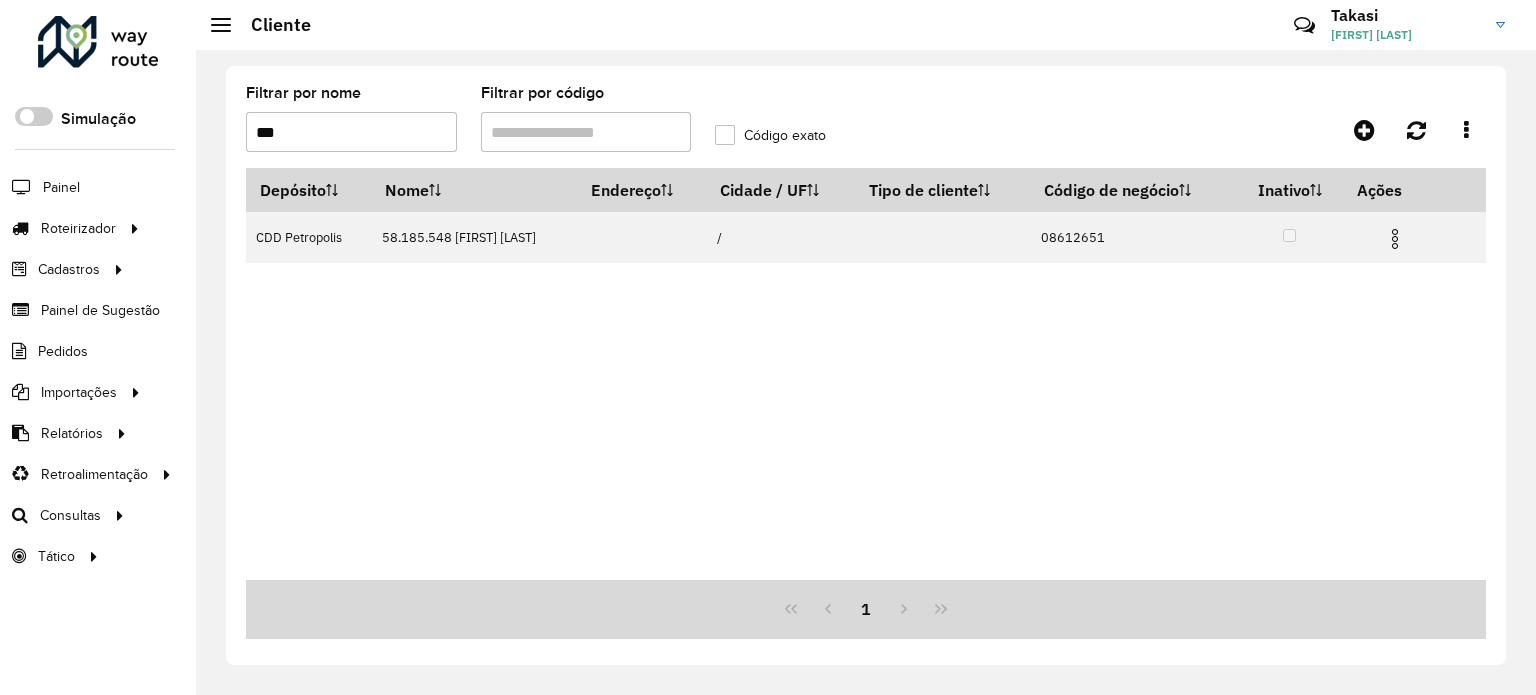 click on "Depósito   Nome   Endereço   Cidade / UF   Tipo de cliente   Código de negócio   Inativo   Ações   CDD Petropolis   58.185.548 DANIEL ADAM DE SOUZA DA SILVA    /       08612651" at bounding box center [866, 374] 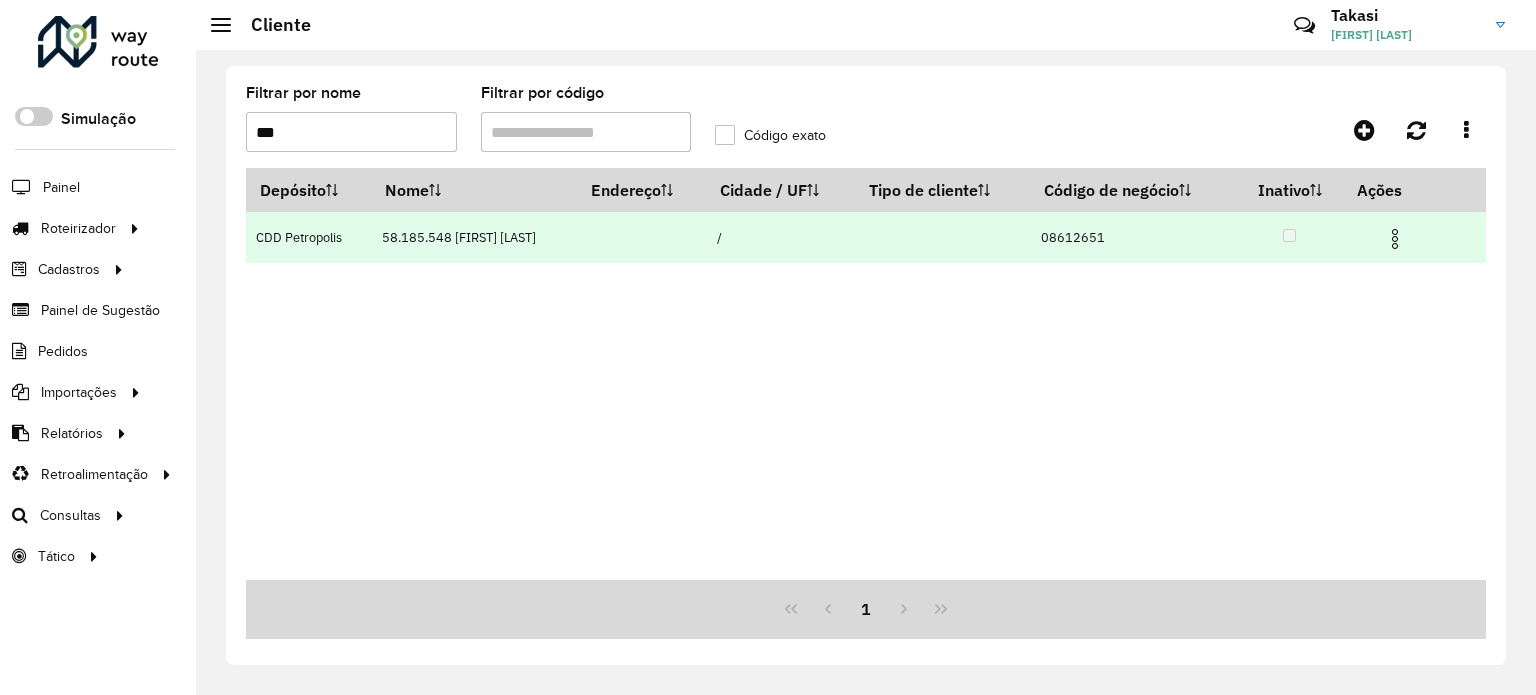 click at bounding box center [1395, 239] 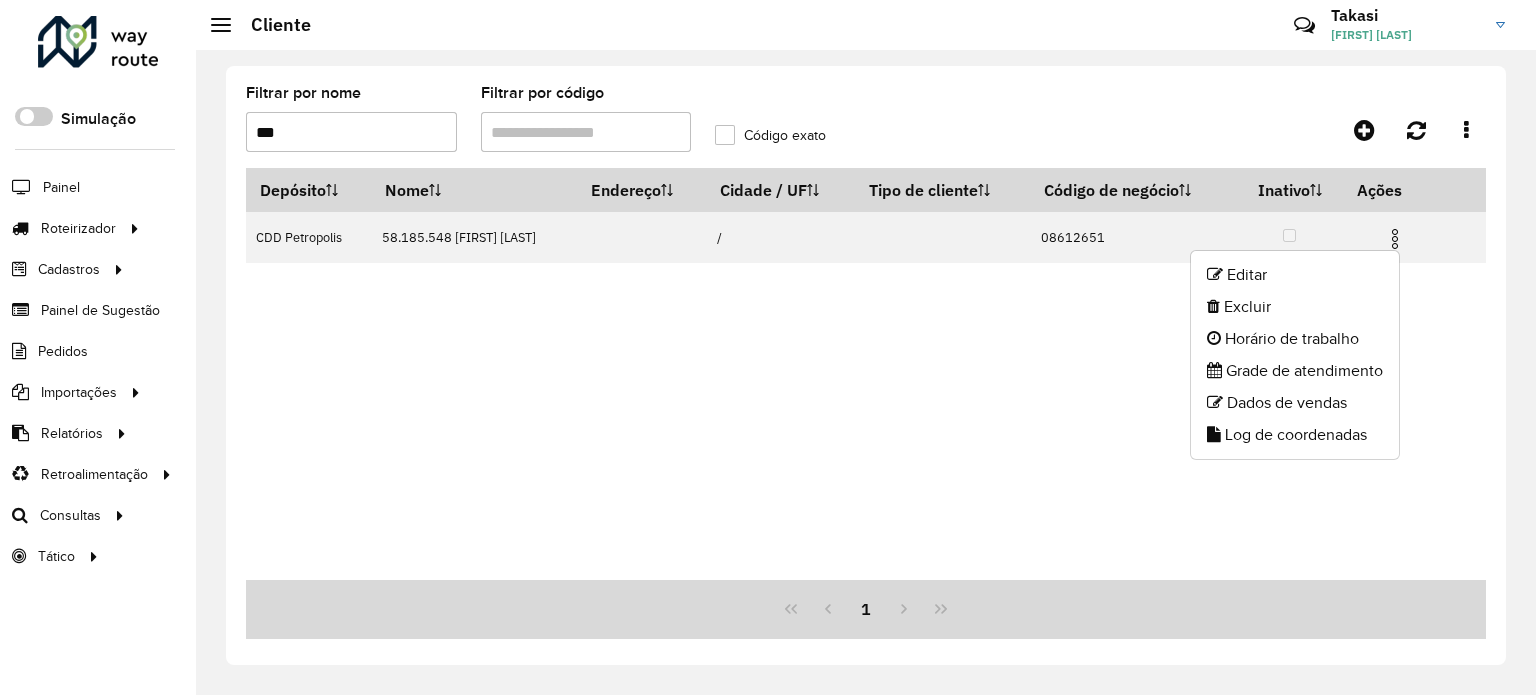 click on "Depósito   Nome   Endereço   Cidade / UF   Tipo de cliente   Código de negócio   Inativo   Ações   CDD Petropolis   58.185.548 DANIEL ADAM DE SOUZA DA SILVA    /       08612651" at bounding box center [866, 374] 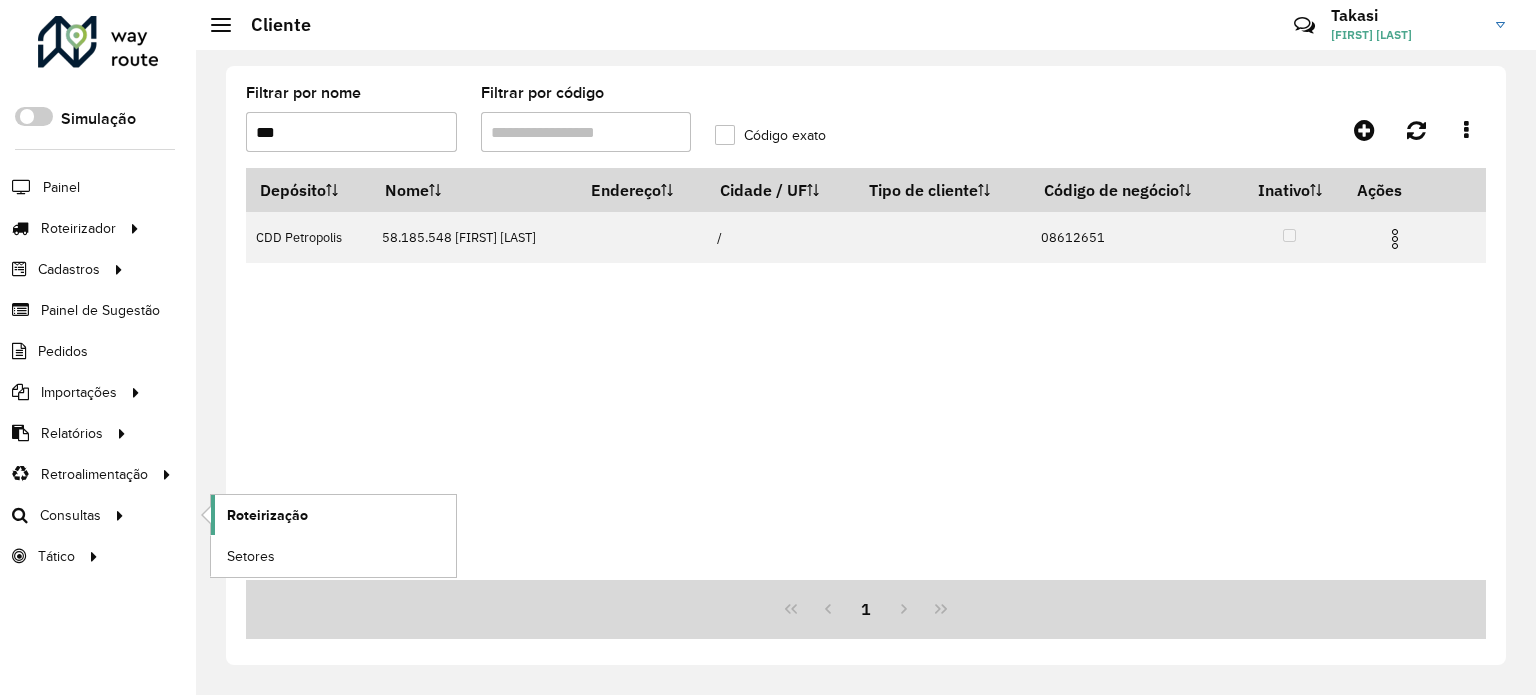 click on "Roteirização" 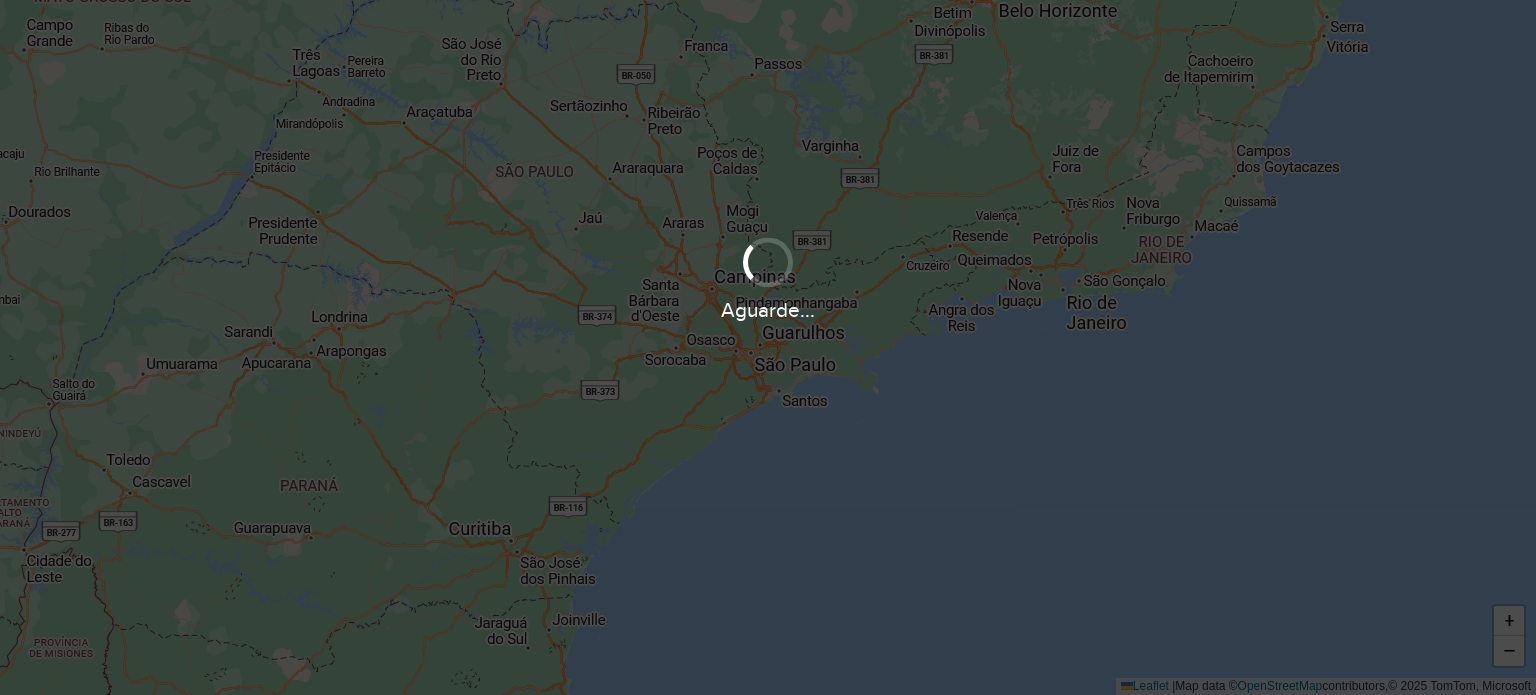 scroll, scrollTop: 0, scrollLeft: 0, axis: both 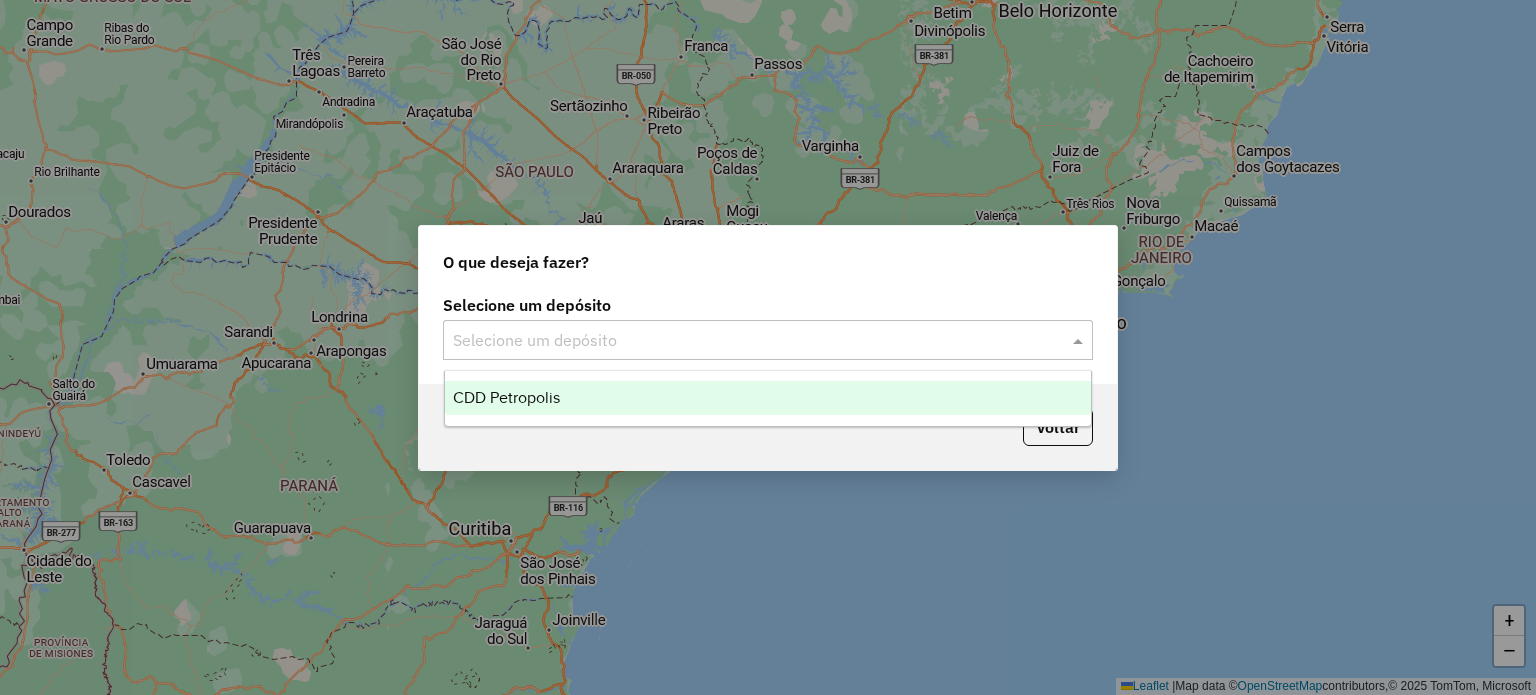 click on "Selecione um depósito" 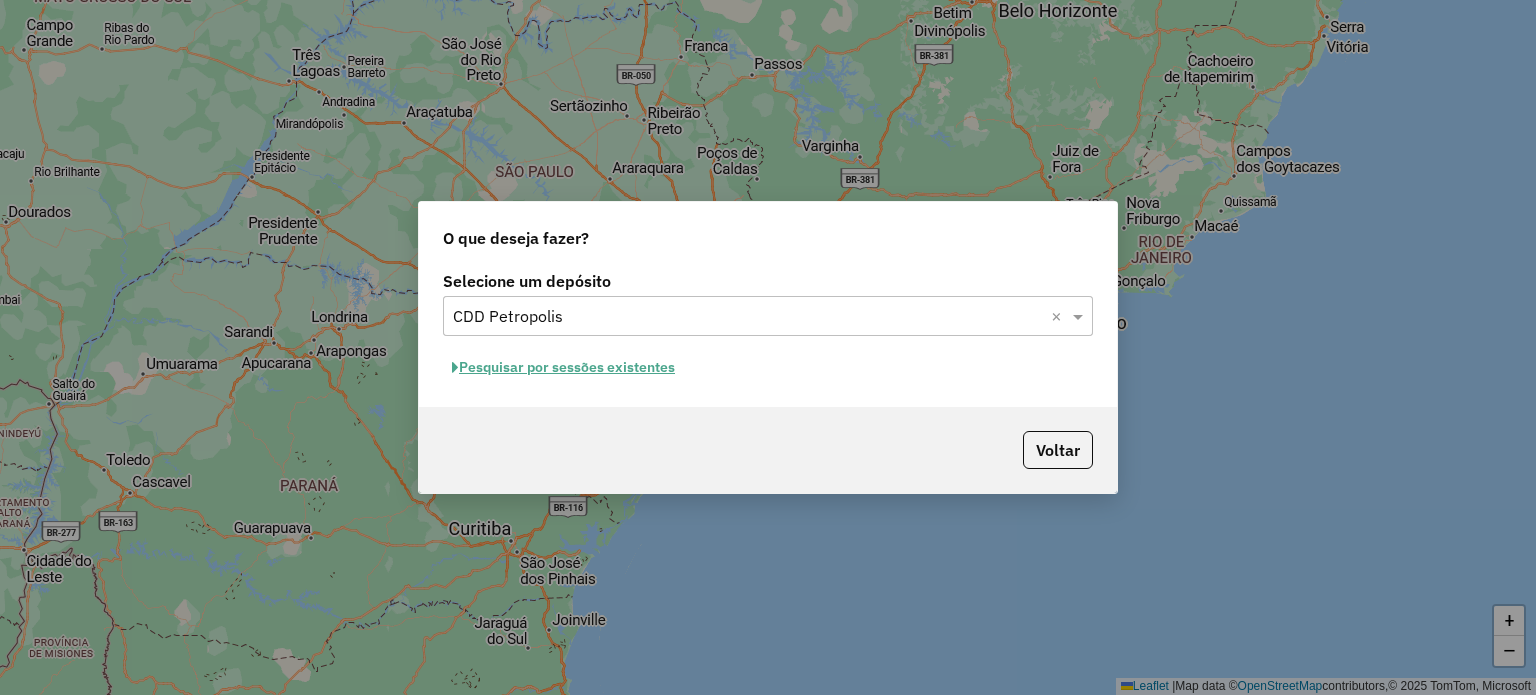click on "Pesquisar por sessões existentes" 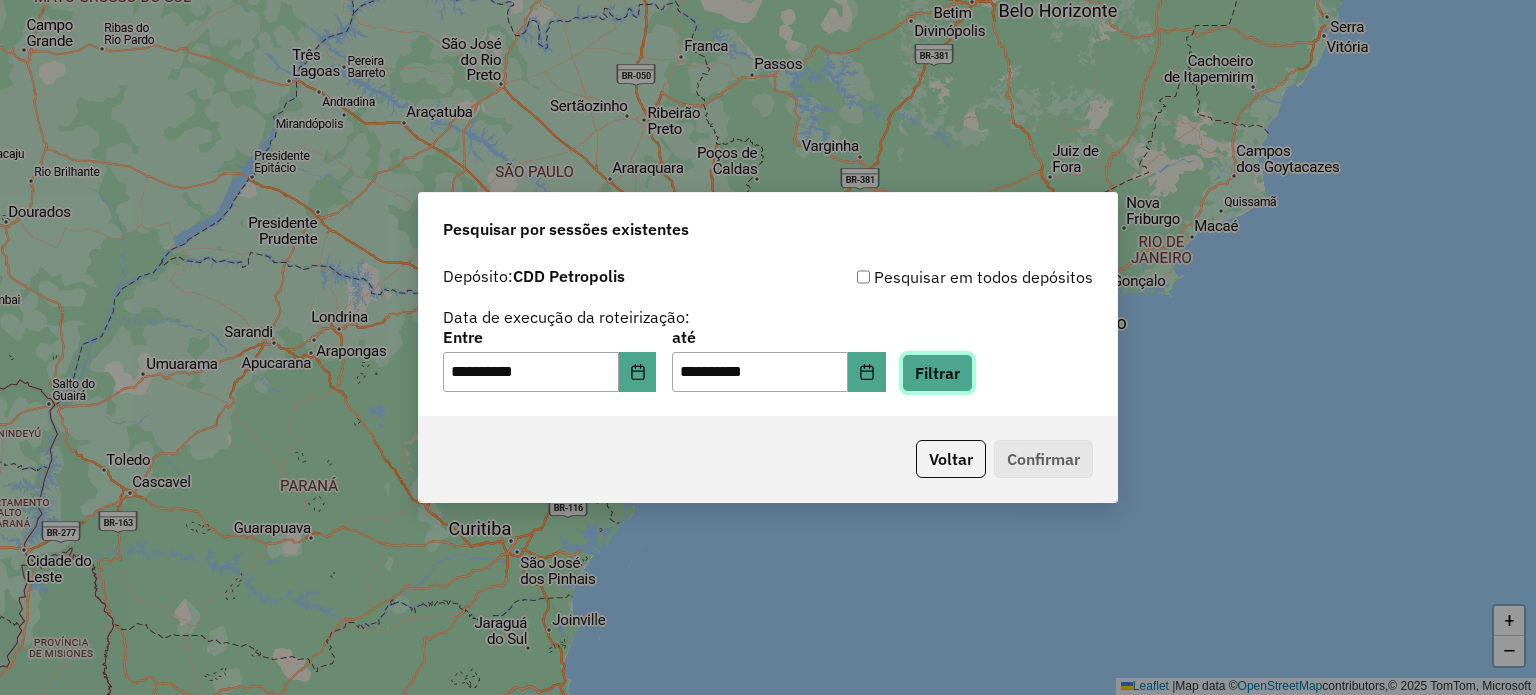 click on "Filtrar" 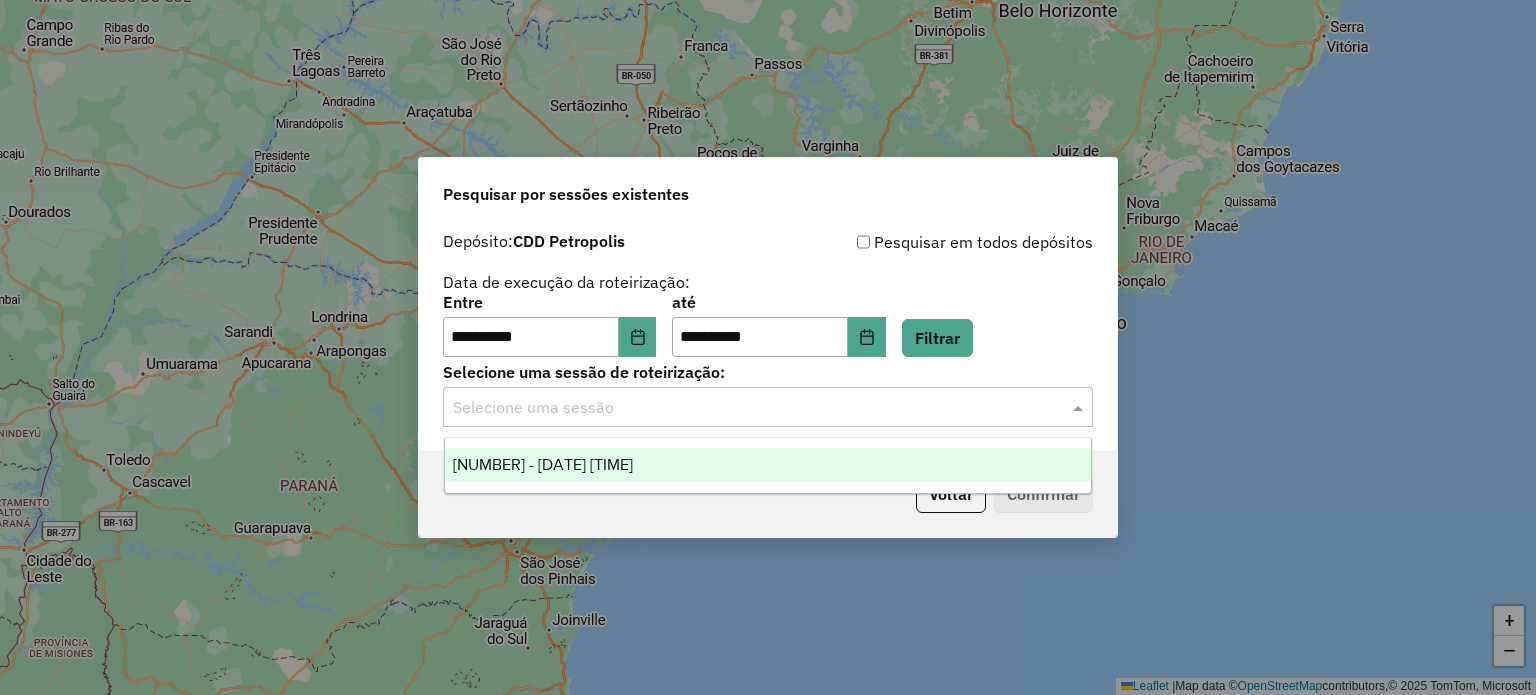 click 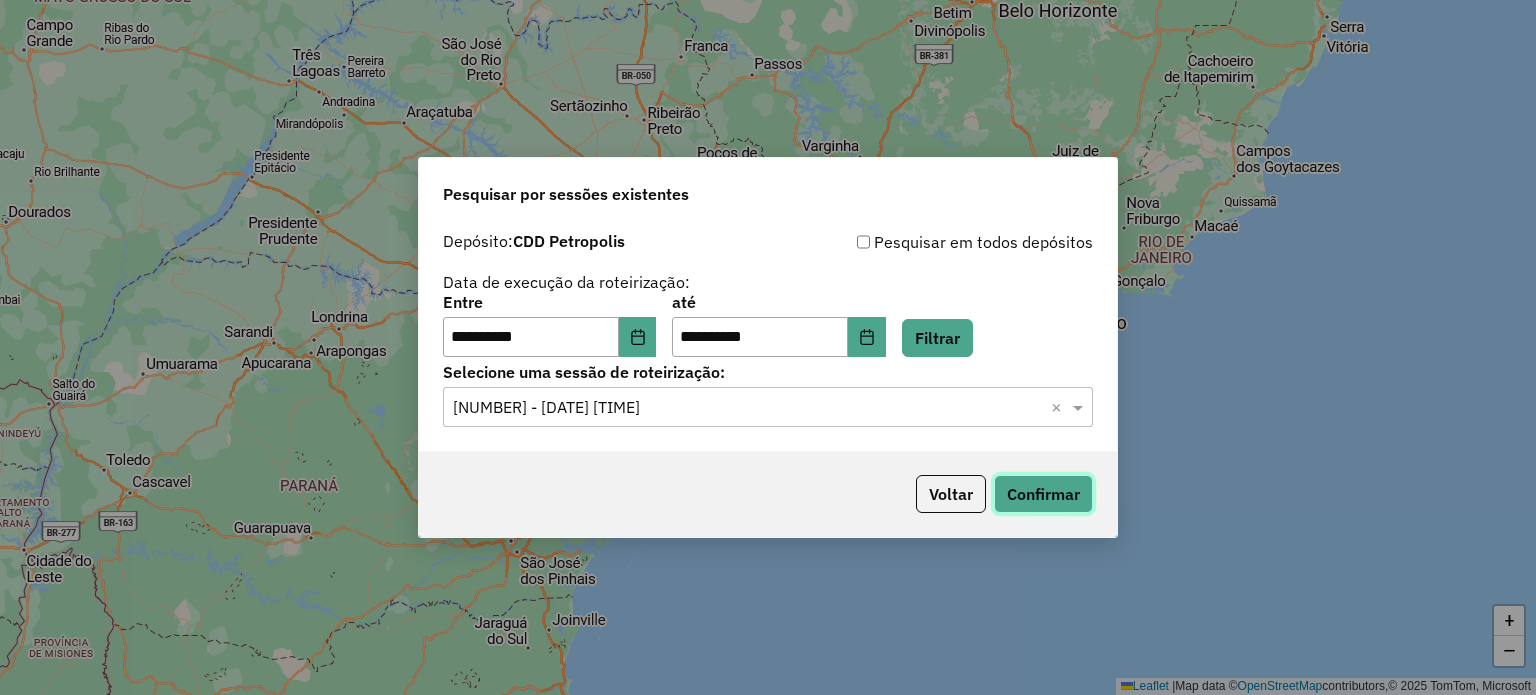 click on "Confirmar" 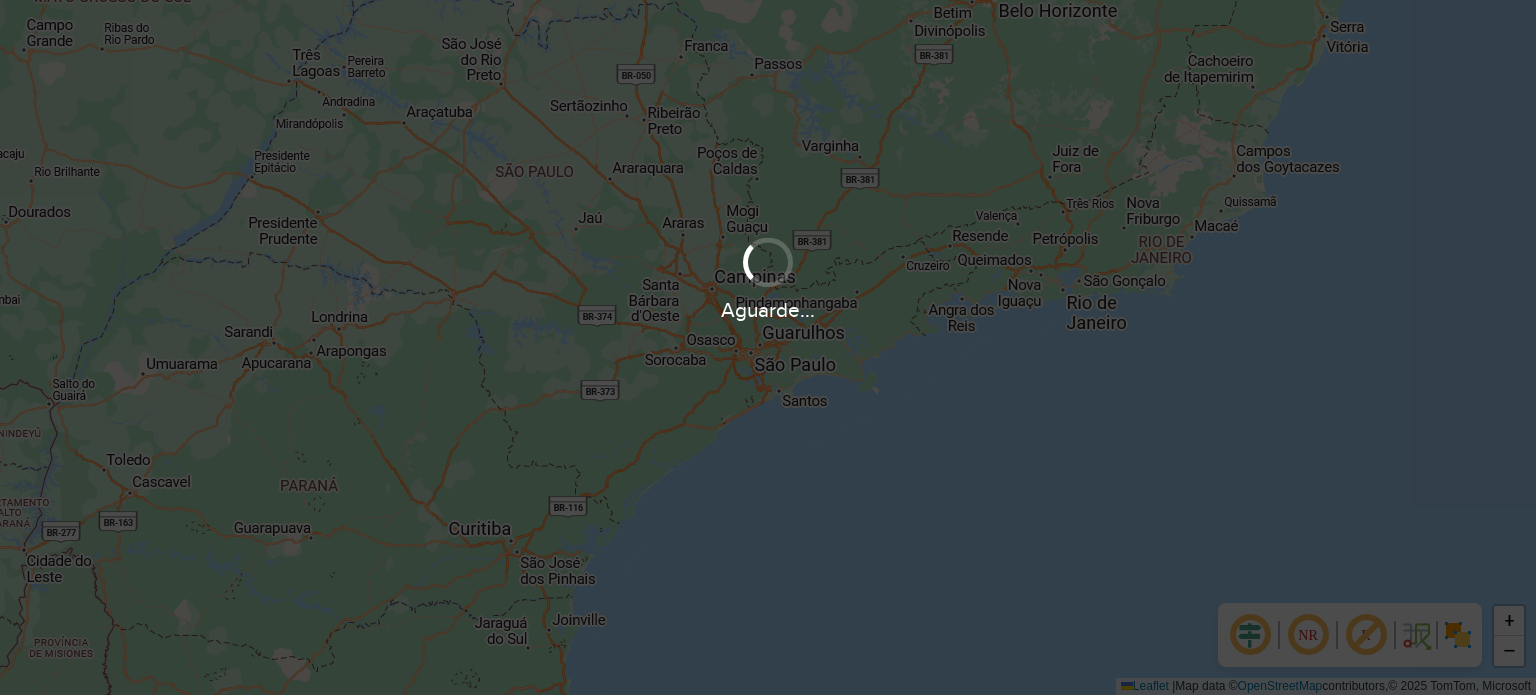 scroll, scrollTop: 0, scrollLeft: 0, axis: both 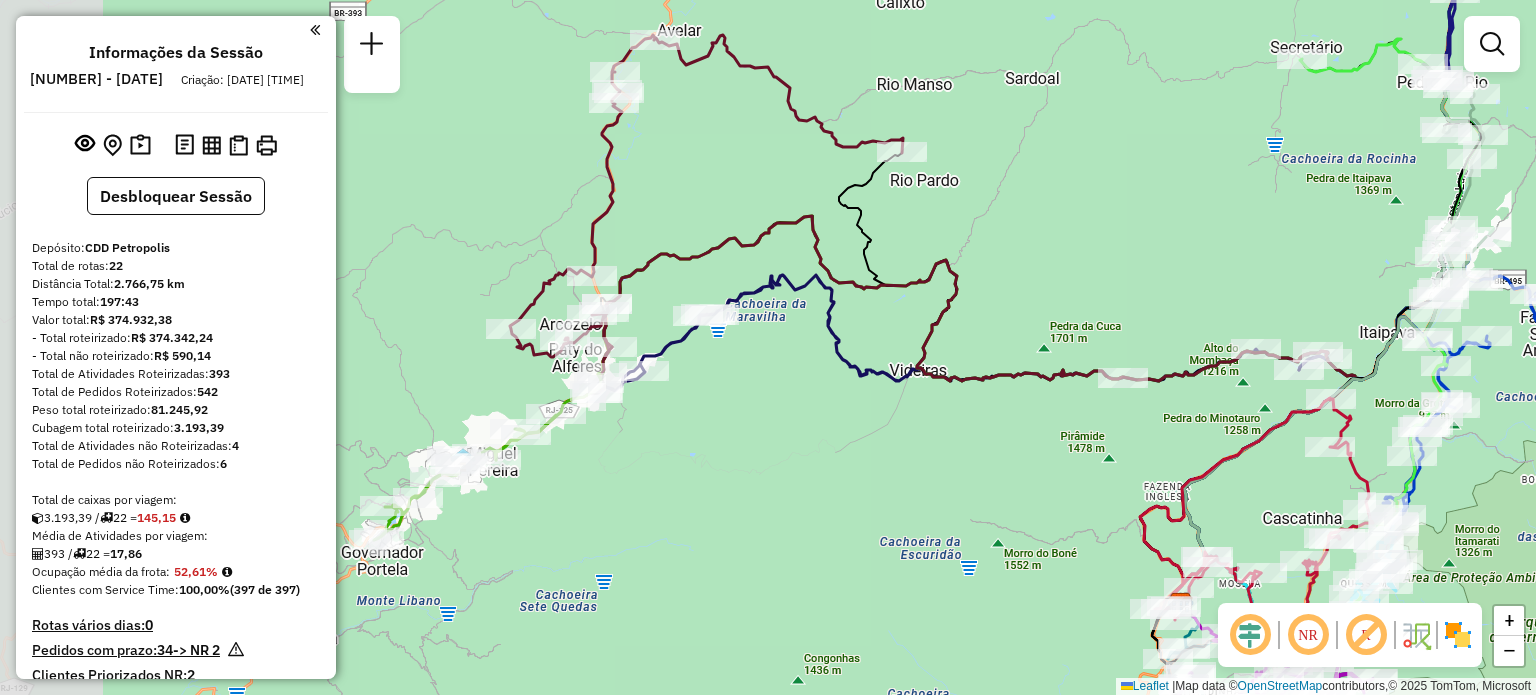drag, startPoint x: 628, startPoint y: 427, endPoint x: 818, endPoint y: 454, distance: 191.90883 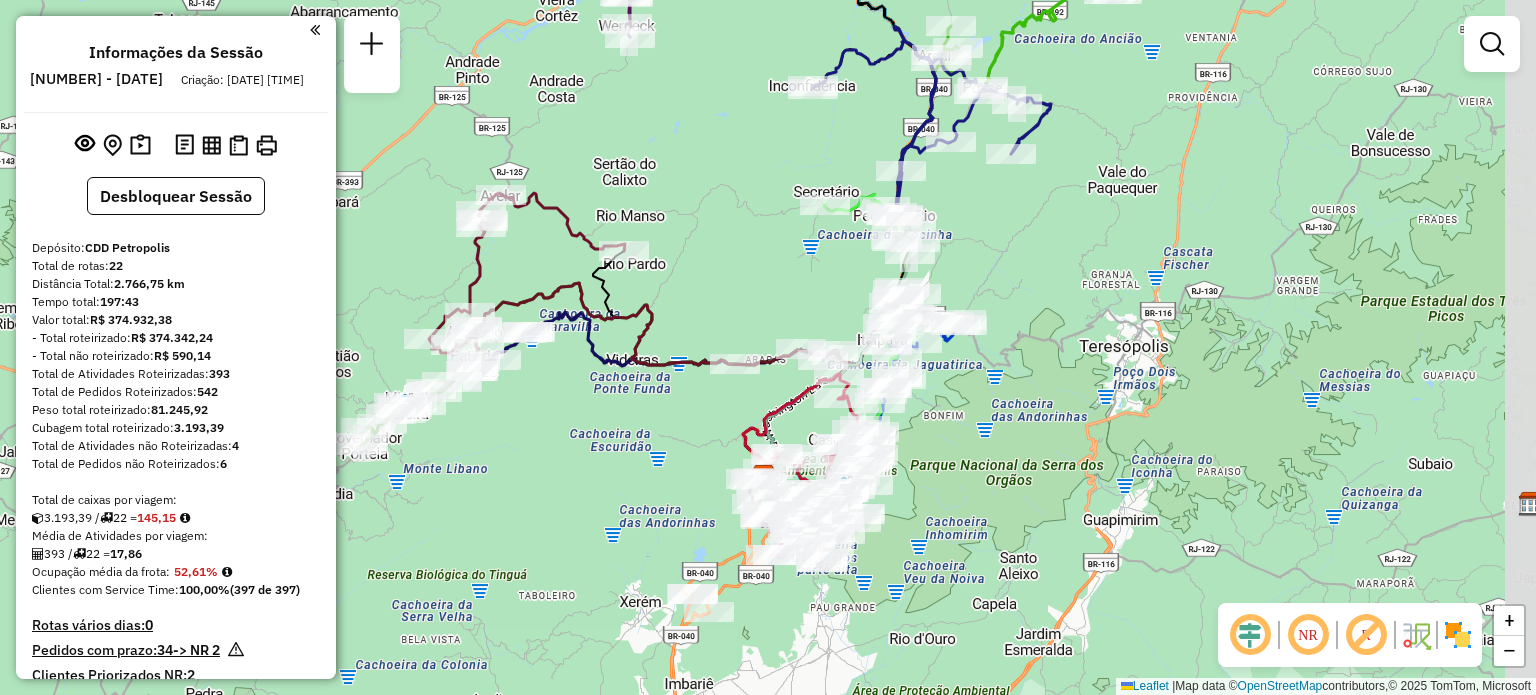 drag, startPoint x: 913, startPoint y: 449, endPoint x: 679, endPoint y: 386, distance: 242.33241 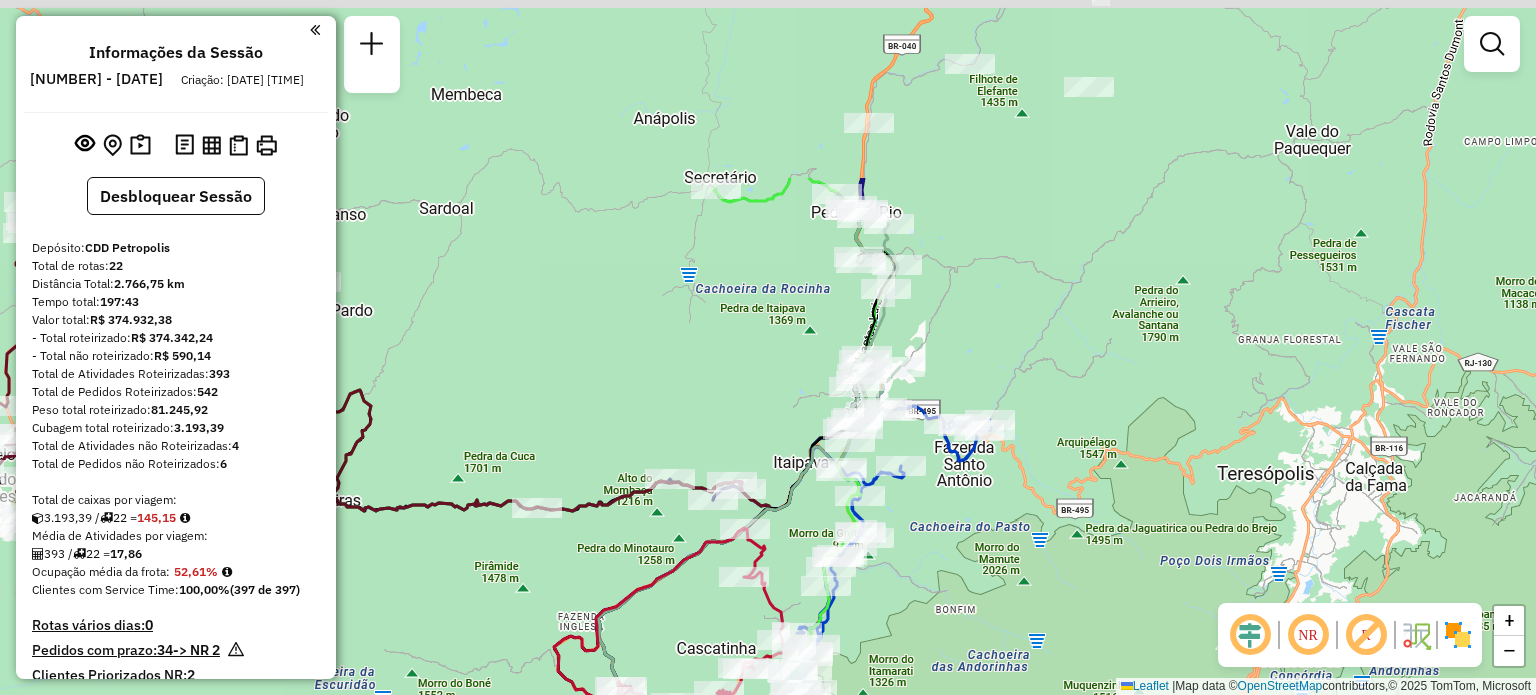 drag, startPoint x: 1088, startPoint y: 204, endPoint x: 933, endPoint y: 453, distance: 293.30188 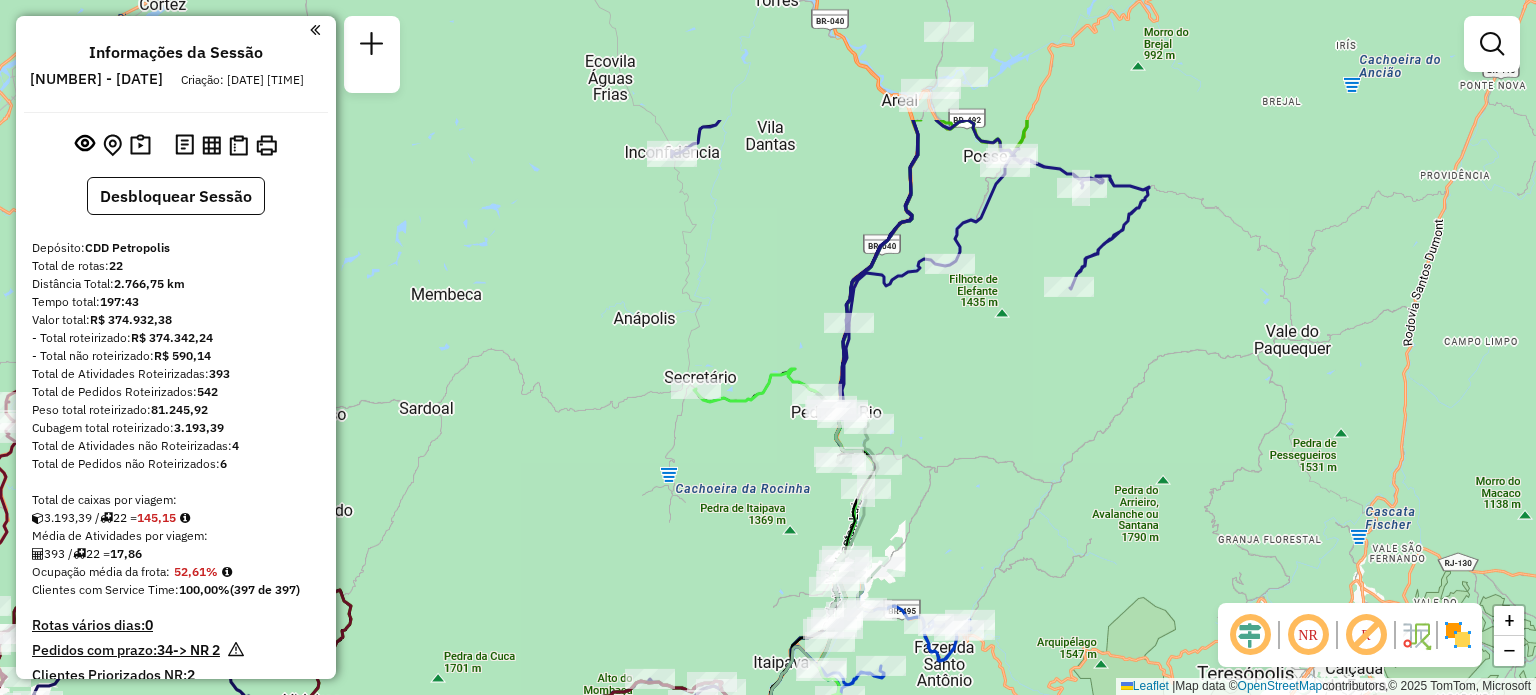 drag, startPoint x: 1018, startPoint y: 267, endPoint x: 1008, endPoint y: 468, distance: 201.2486 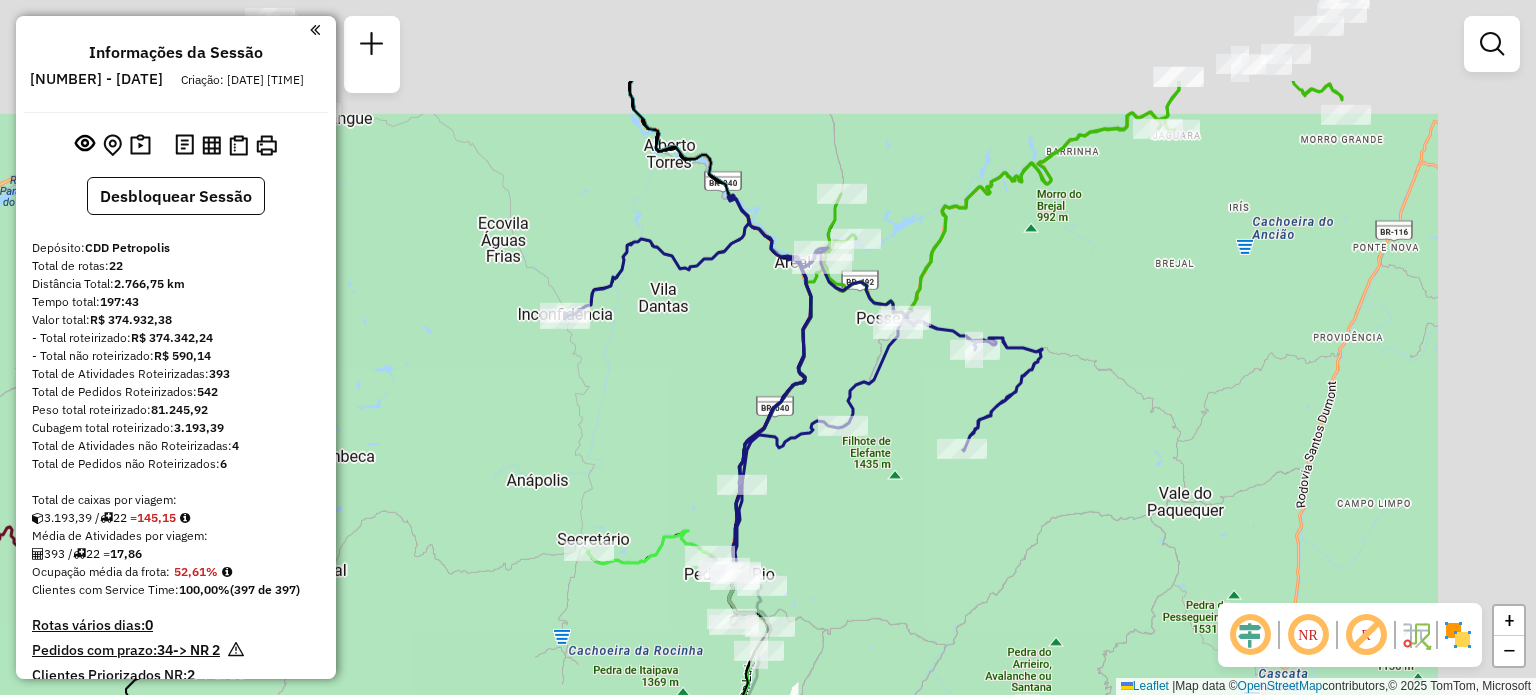 drag, startPoint x: 1047, startPoint y: 376, endPoint x: 940, endPoint y: 527, distance: 185.06755 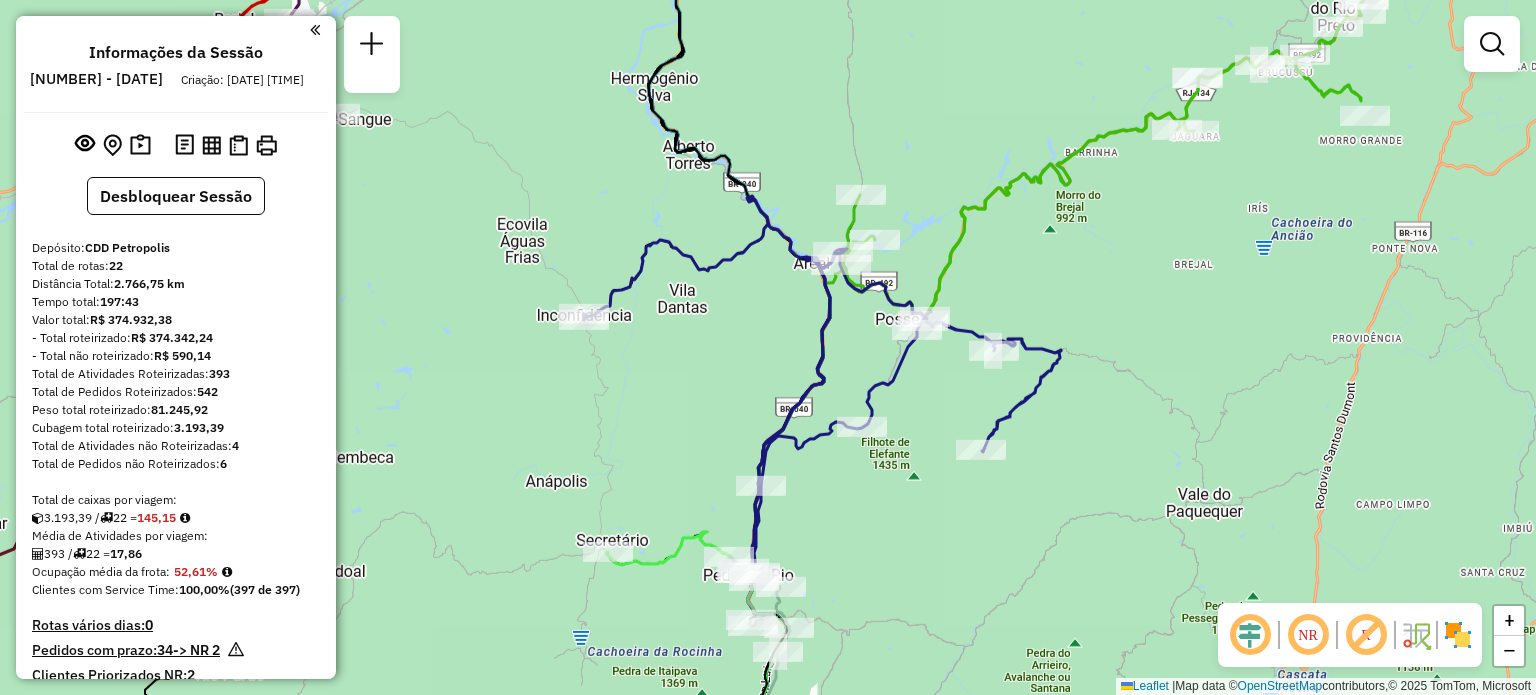 drag, startPoint x: 904, startPoint y: 547, endPoint x: 923, endPoint y: 547, distance: 19 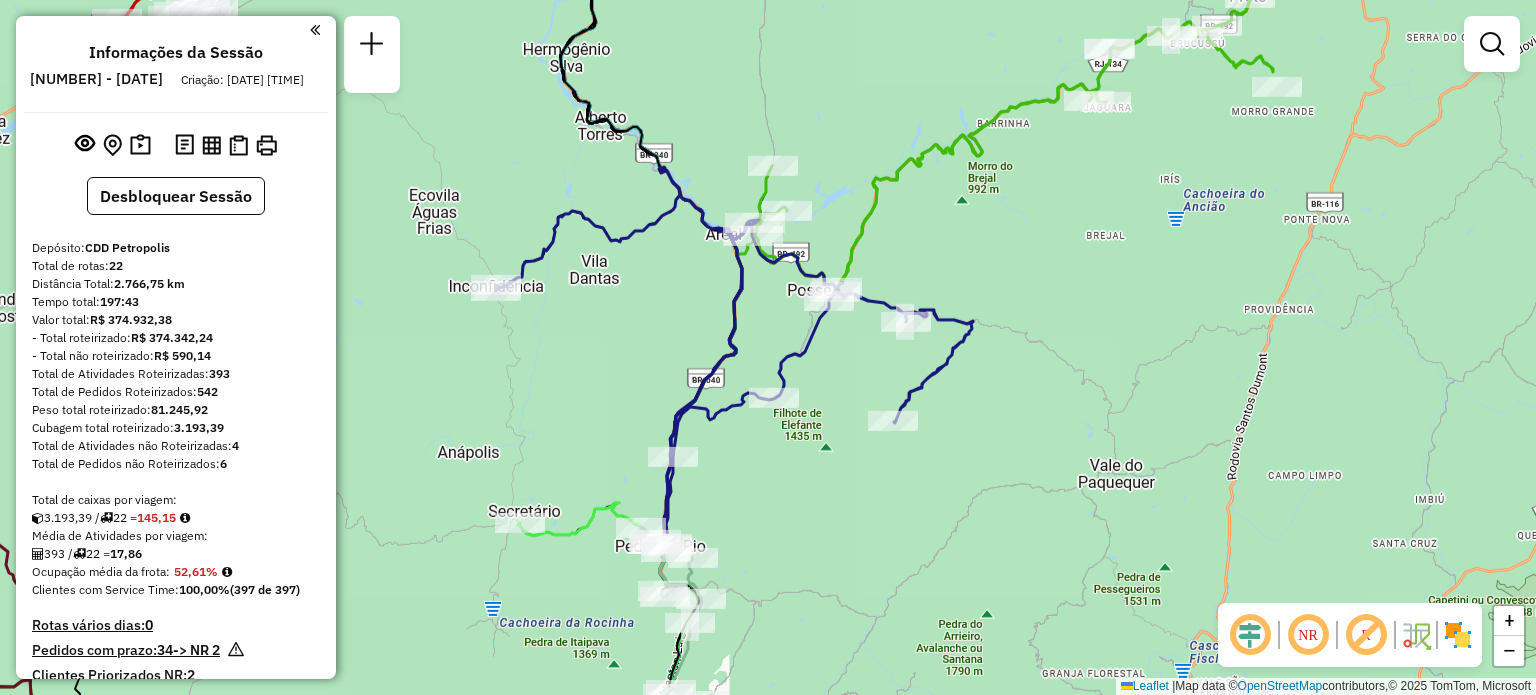 drag, startPoint x: 936, startPoint y: 631, endPoint x: 848, endPoint y: 602, distance: 92.65527 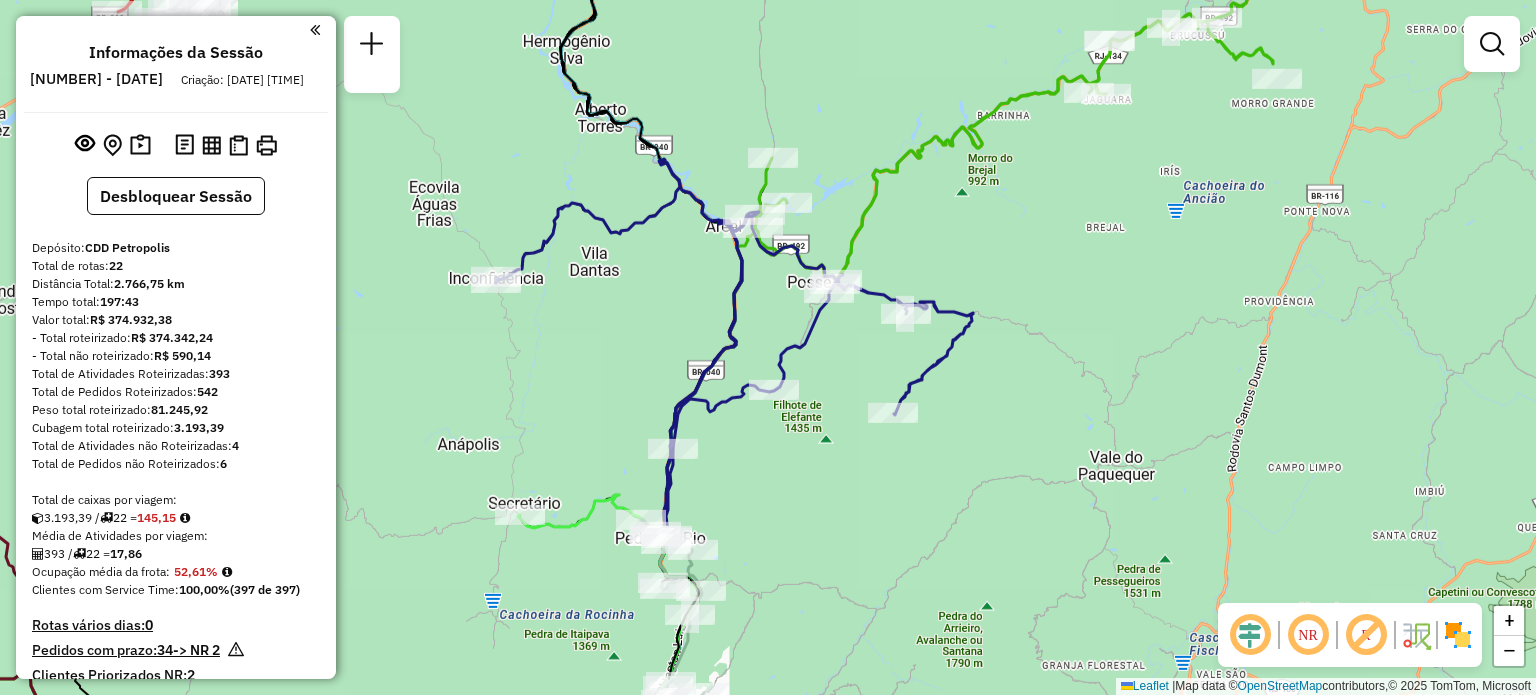 drag, startPoint x: 792, startPoint y: 471, endPoint x: 832, endPoint y: 403, distance: 78.892334 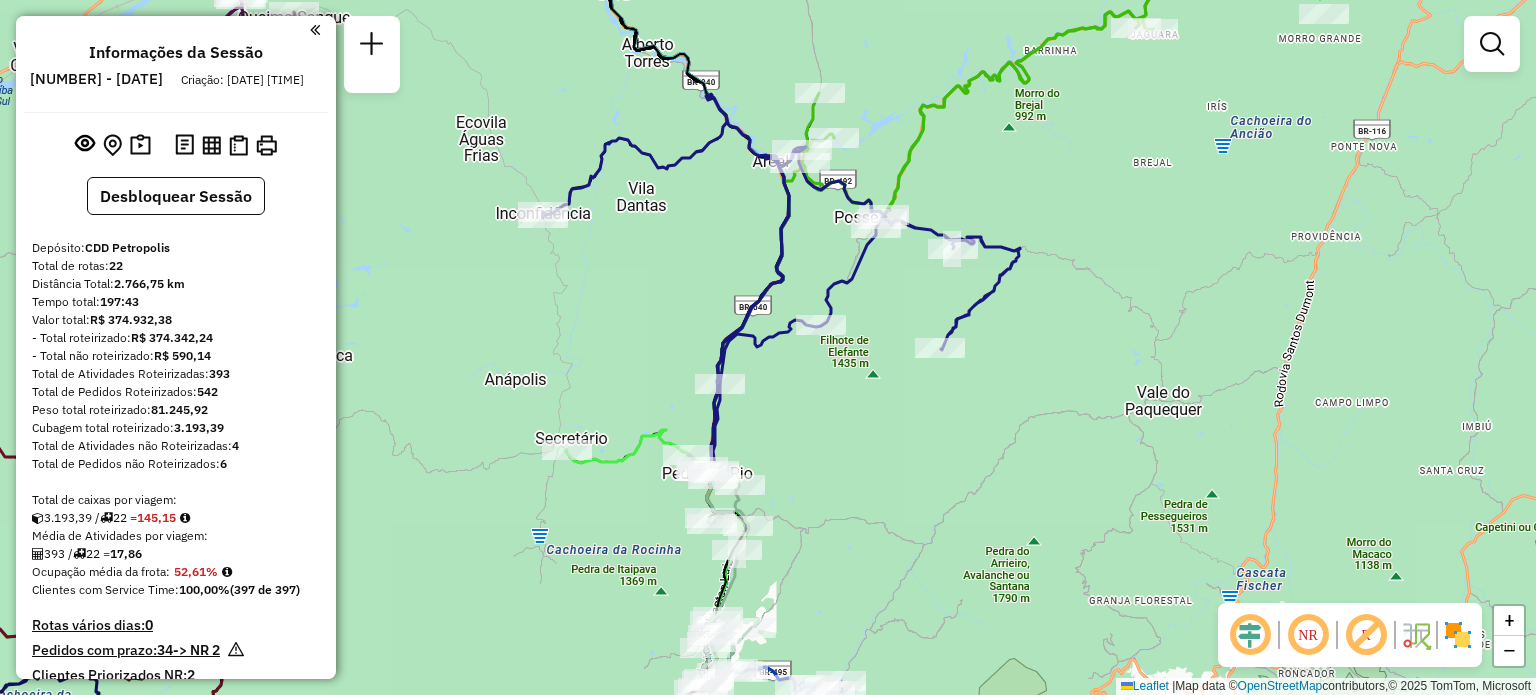 drag, startPoint x: 862, startPoint y: 620, endPoint x: 905, endPoint y: 428, distance: 196.7562 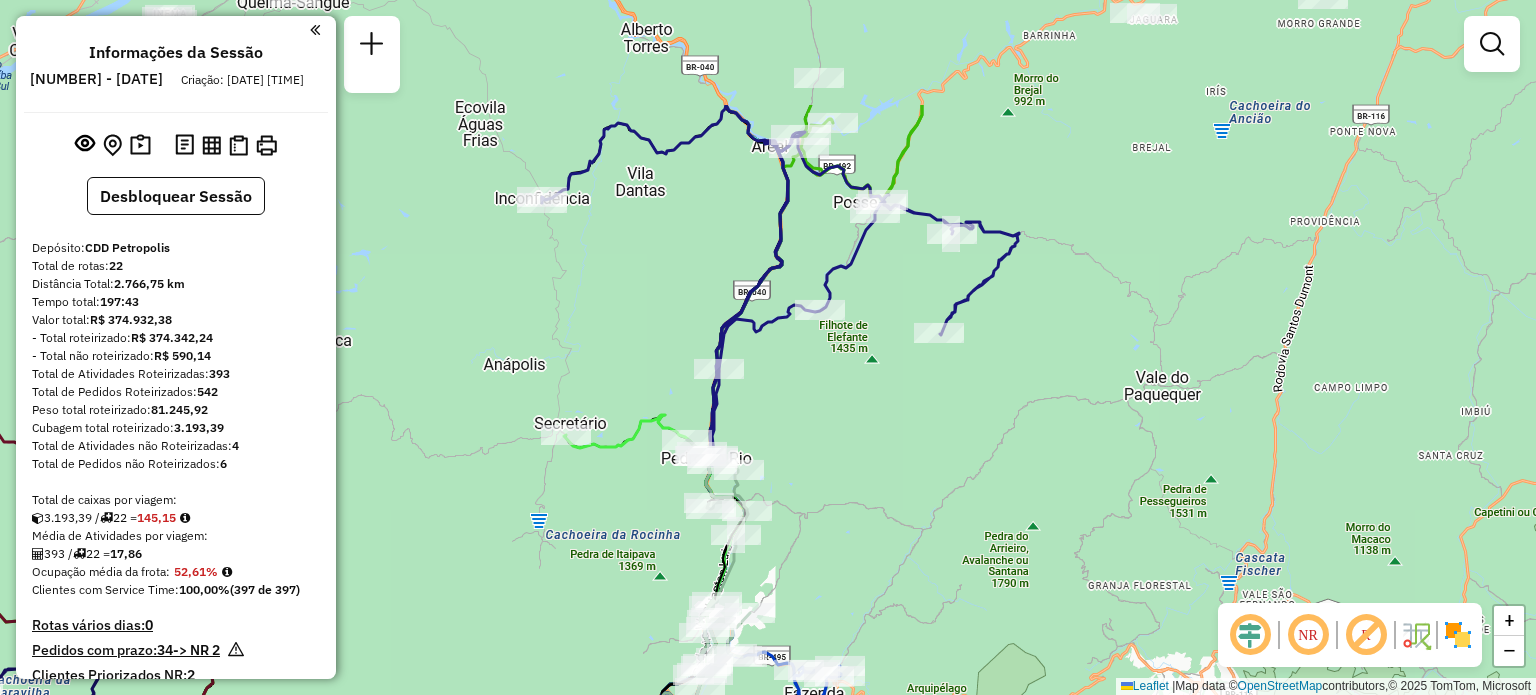 drag, startPoint x: 977, startPoint y: 121, endPoint x: 871, endPoint y: 449, distance: 344.70276 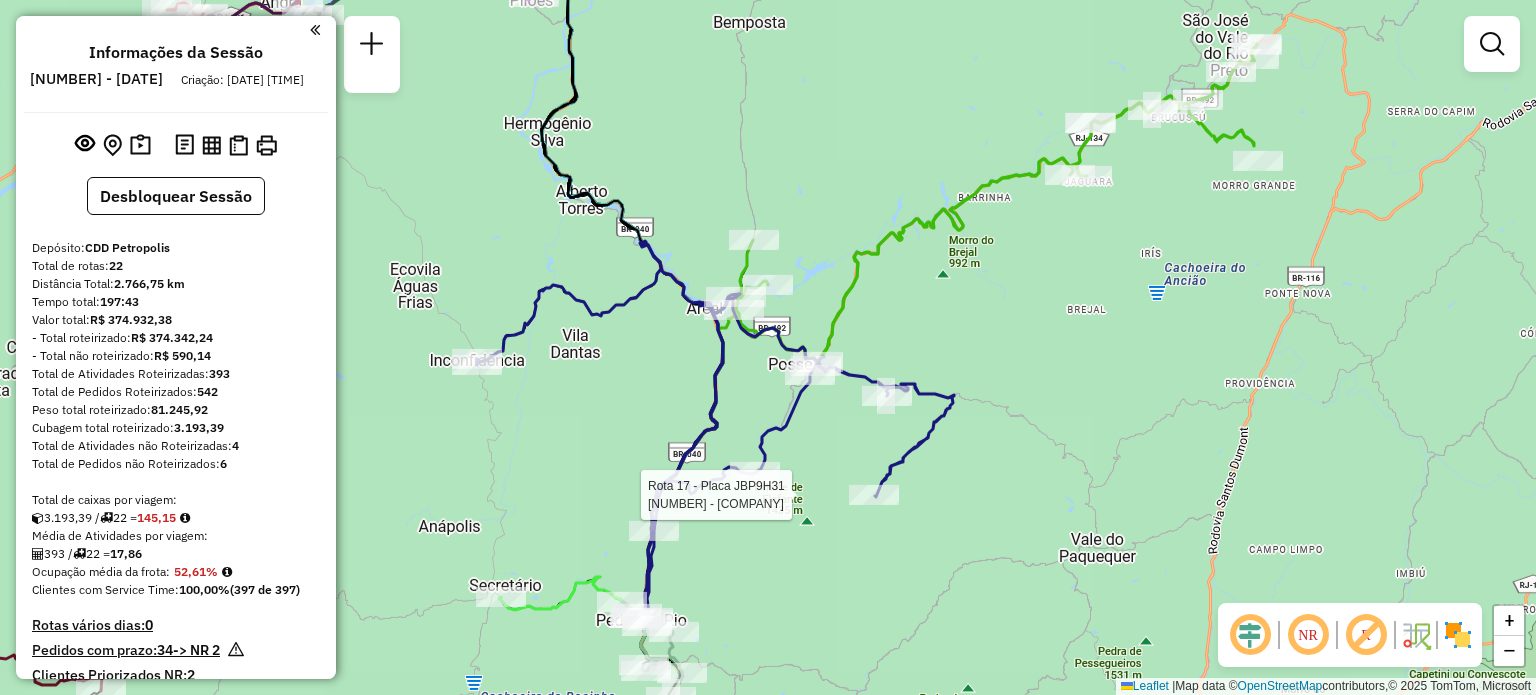 click 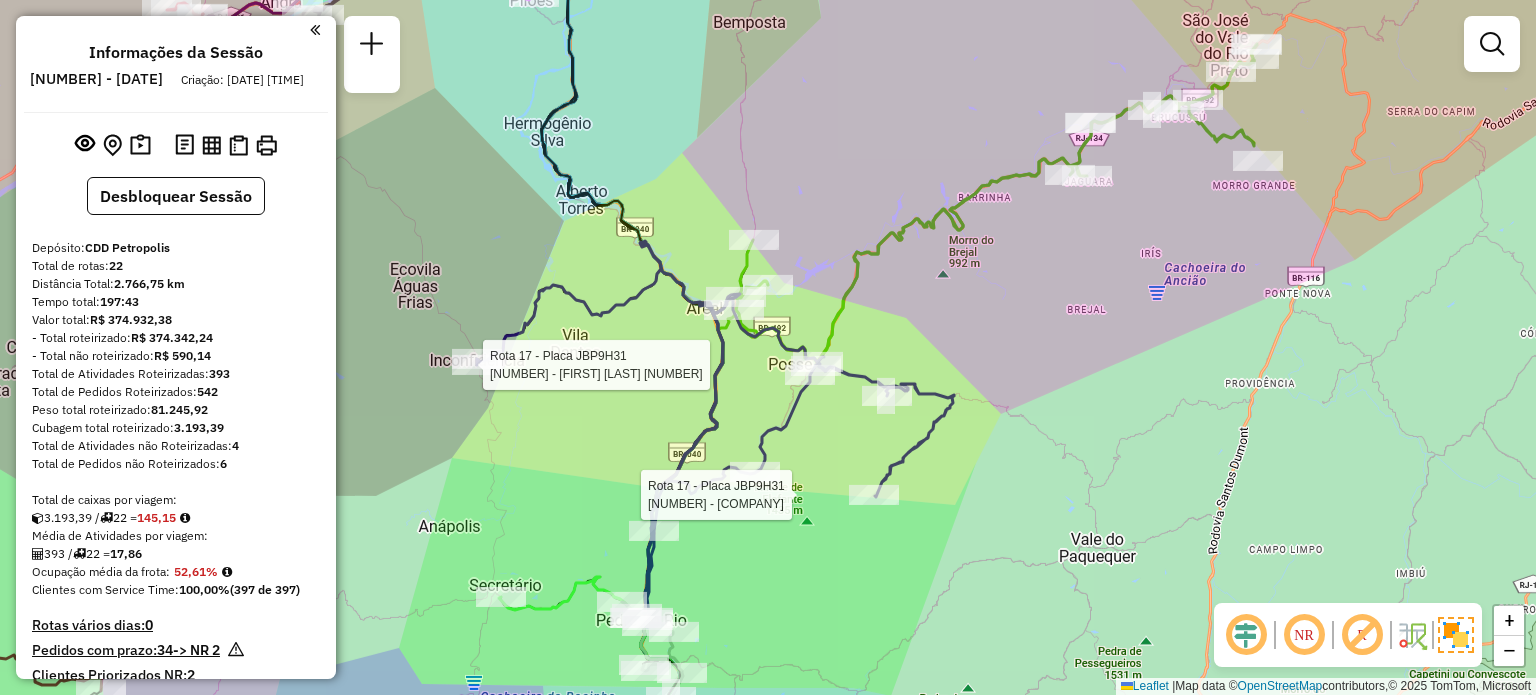 select on "**********" 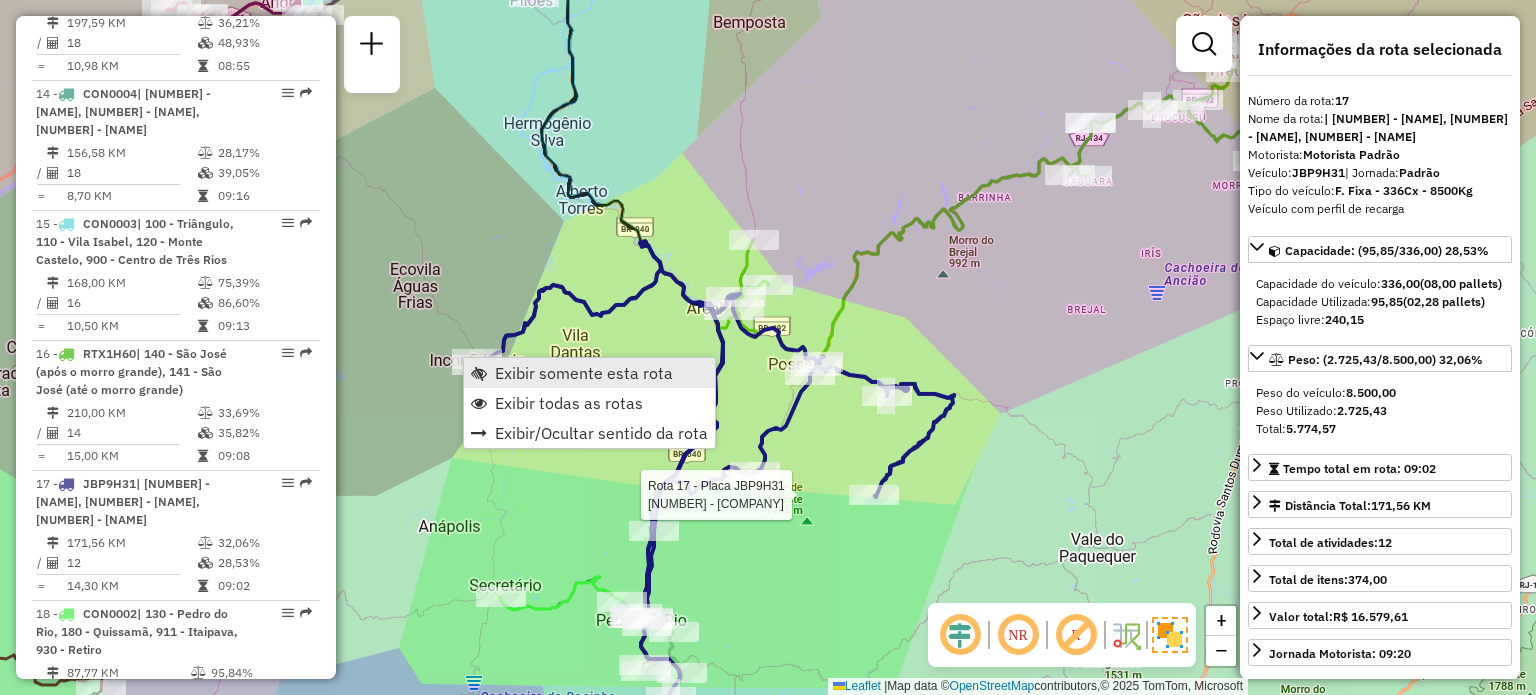 scroll, scrollTop: 2619, scrollLeft: 0, axis: vertical 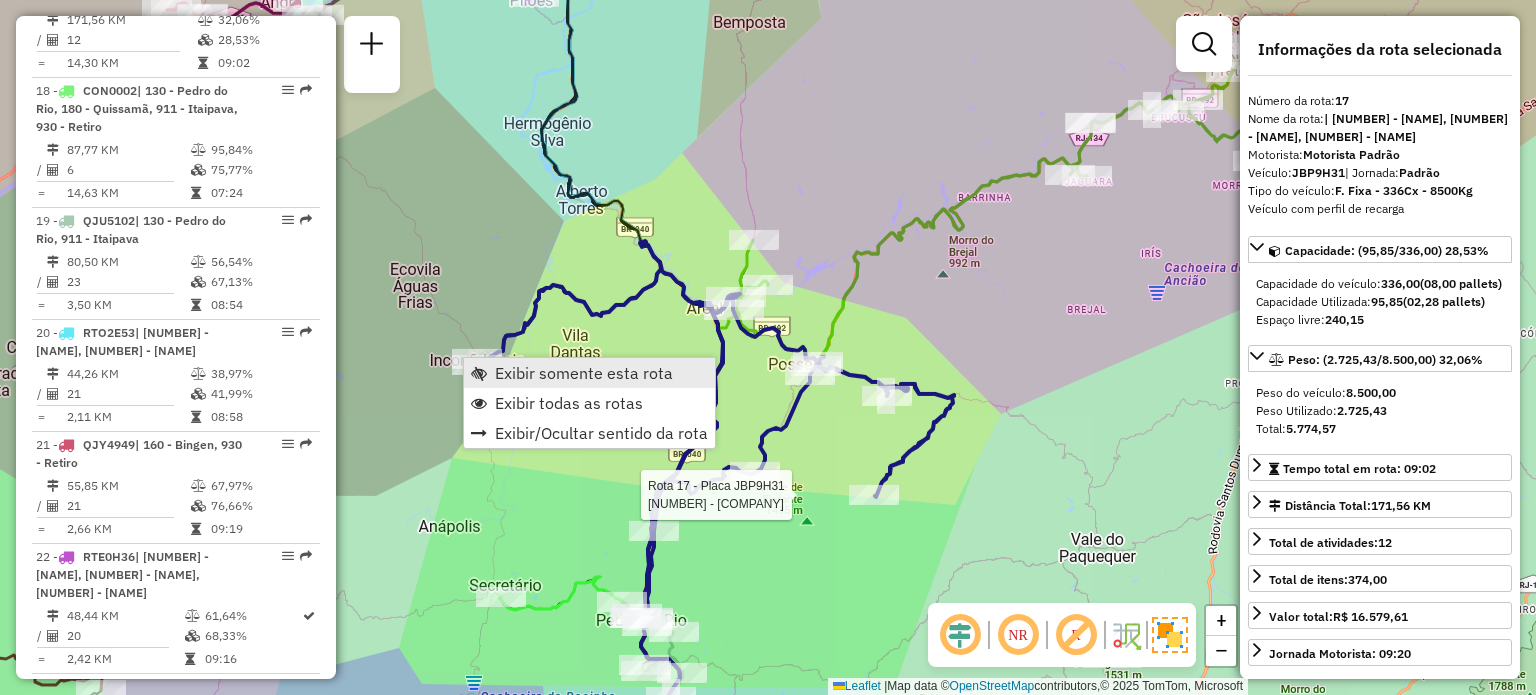 click on "Exibir somente esta rota" at bounding box center (584, 373) 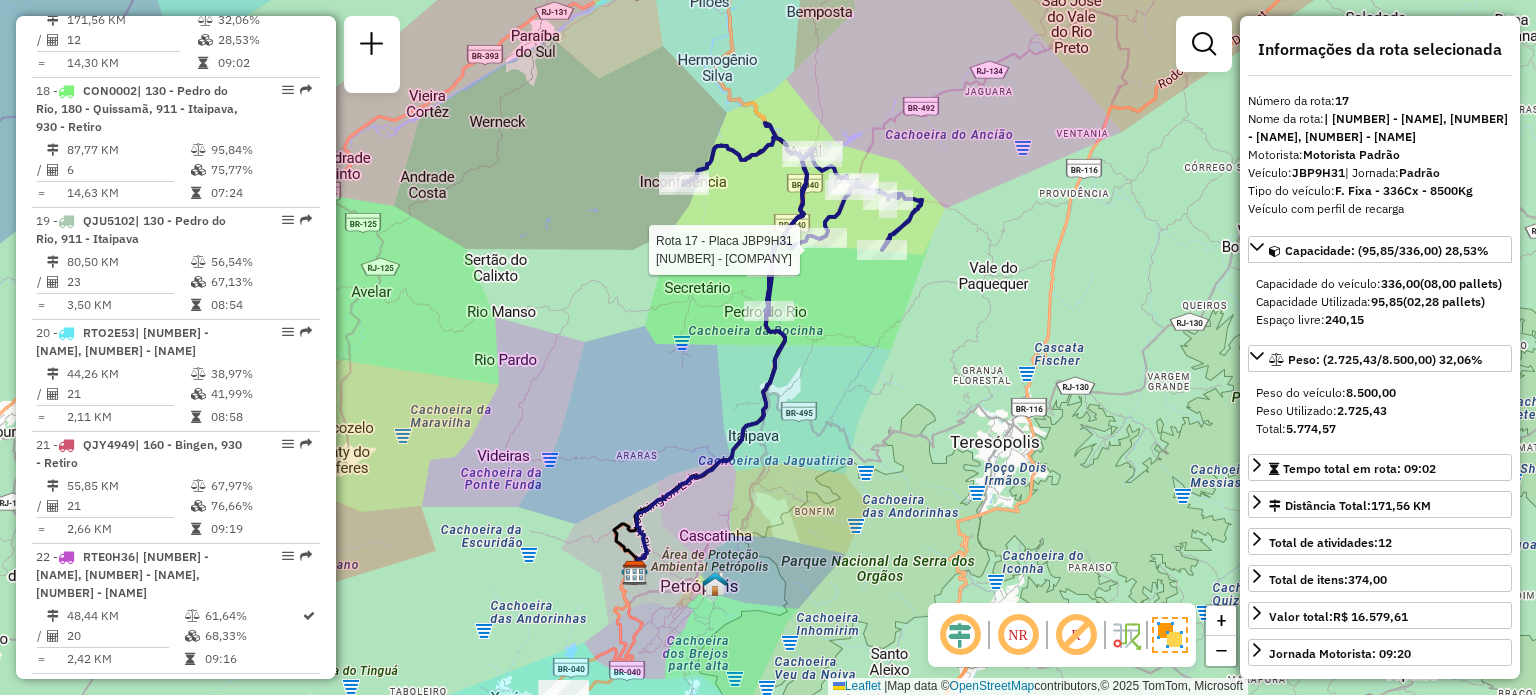 click on "Rota [NUMBER] - Placa [PLATE] [COMPANY] Janela de atendimento Grade de atendimento Capacidade Transportadoras Veículos Cliente Pedidos  Rotas Selecione os dias de semana para filtrar as janelas de atendimento  Seg   Ter   Qua   Qui   Sex   Sáb   Dom  Informe o período da janela de atendimento: De: Até:  Filtrar exatamente a janela do cliente  Considerar janela de atendimento padrão  Selecione os dias de semana para filtrar as grades de atendimento  Seg   Ter   Qua   Qui   Sex   Sáb   Dom   Considerar clientes sem dia de atendimento cadastrado  Clientes fora do dia de atendimento selecionado Filtrar as atividades entre os valores definidos abaixo:  Peso mínimo:   Peso máximo:   Cubagem mínima:   Cubagem máxima:   De:   Até:  Filtrar as atividades entre o tempo de atendimento definido abaixo:  De:   Até:   Considerar capacidade total dos clientes não roteirizados Transportadora: Selecione um ou mais itens Tipo de veículo: Selecione um ou mais itens Veículo: Motorista: Nome: Tipo:" 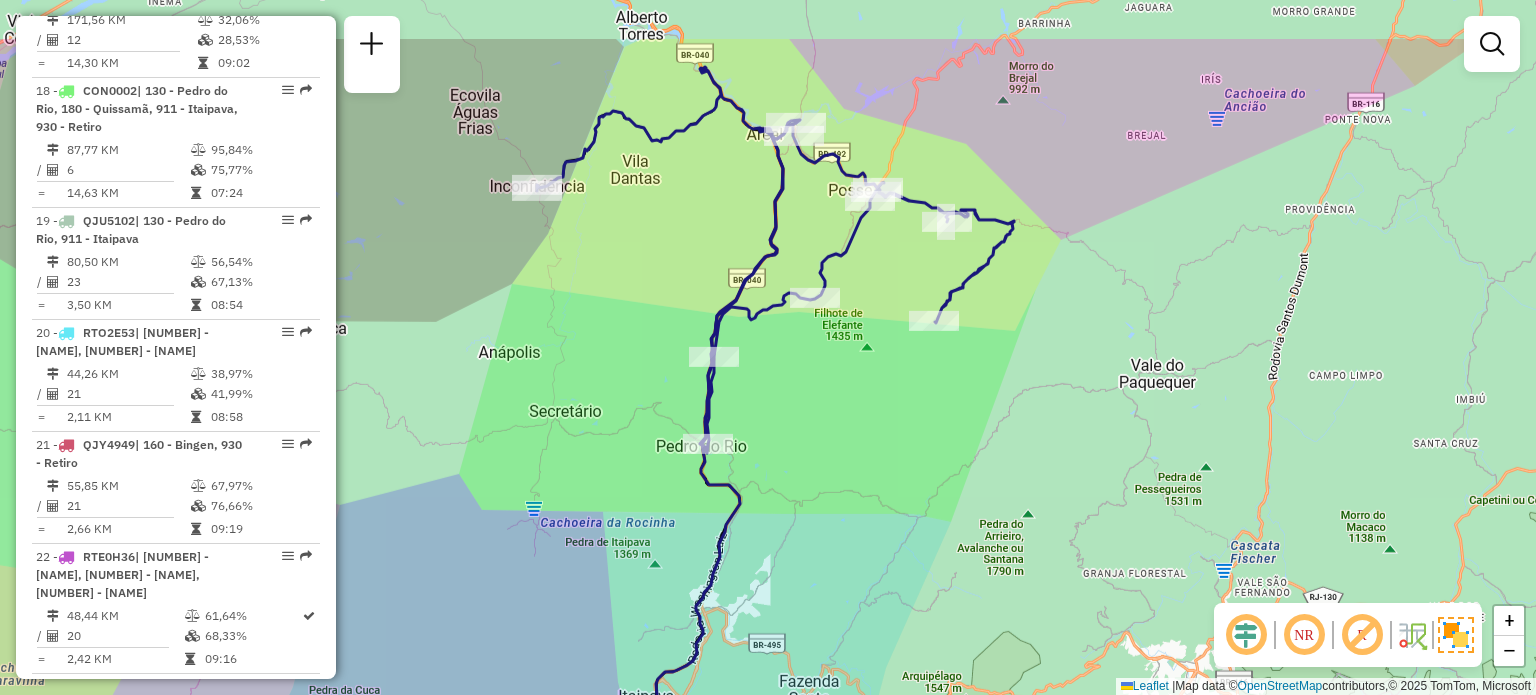 drag, startPoint x: 823, startPoint y: 349, endPoint x: 868, endPoint y: 496, distance: 153.73354 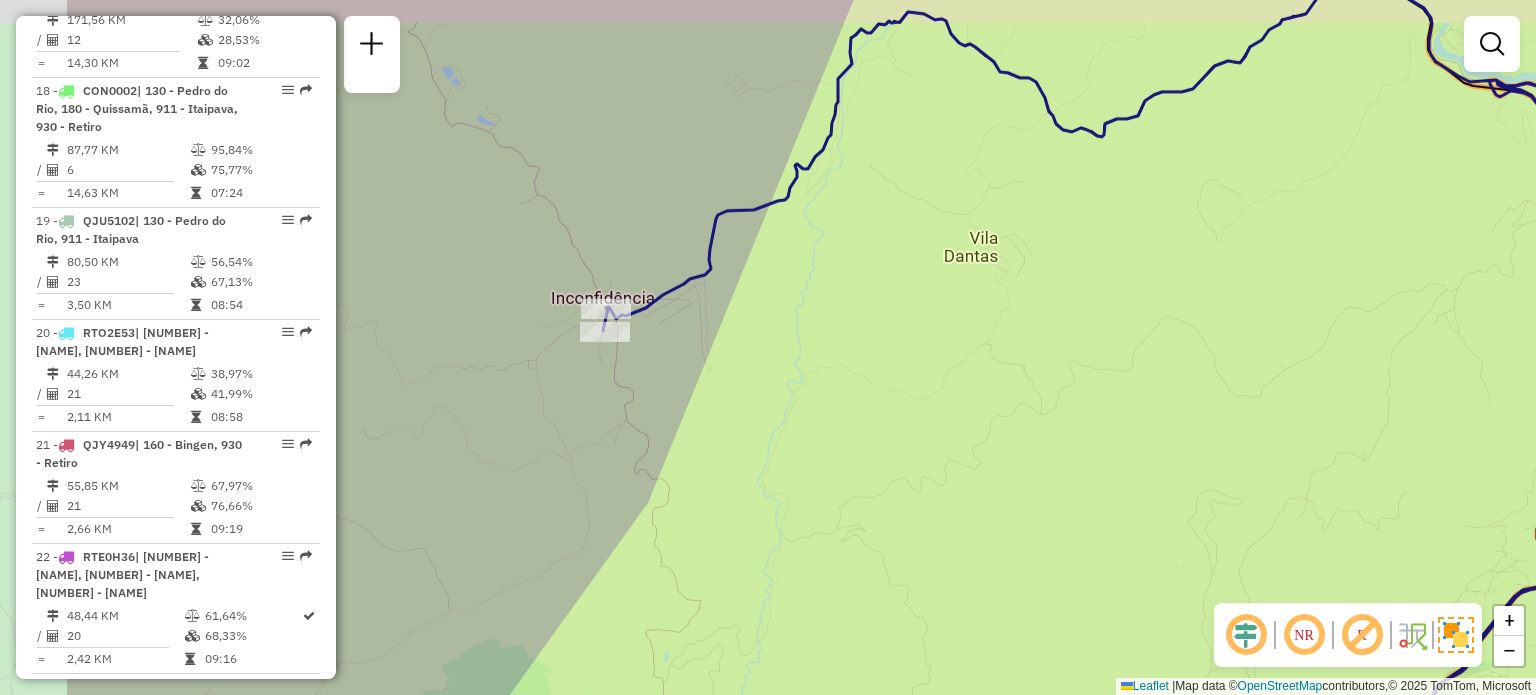drag, startPoint x: 500, startPoint y: 309, endPoint x: 721, endPoint y: 343, distance: 223.60008 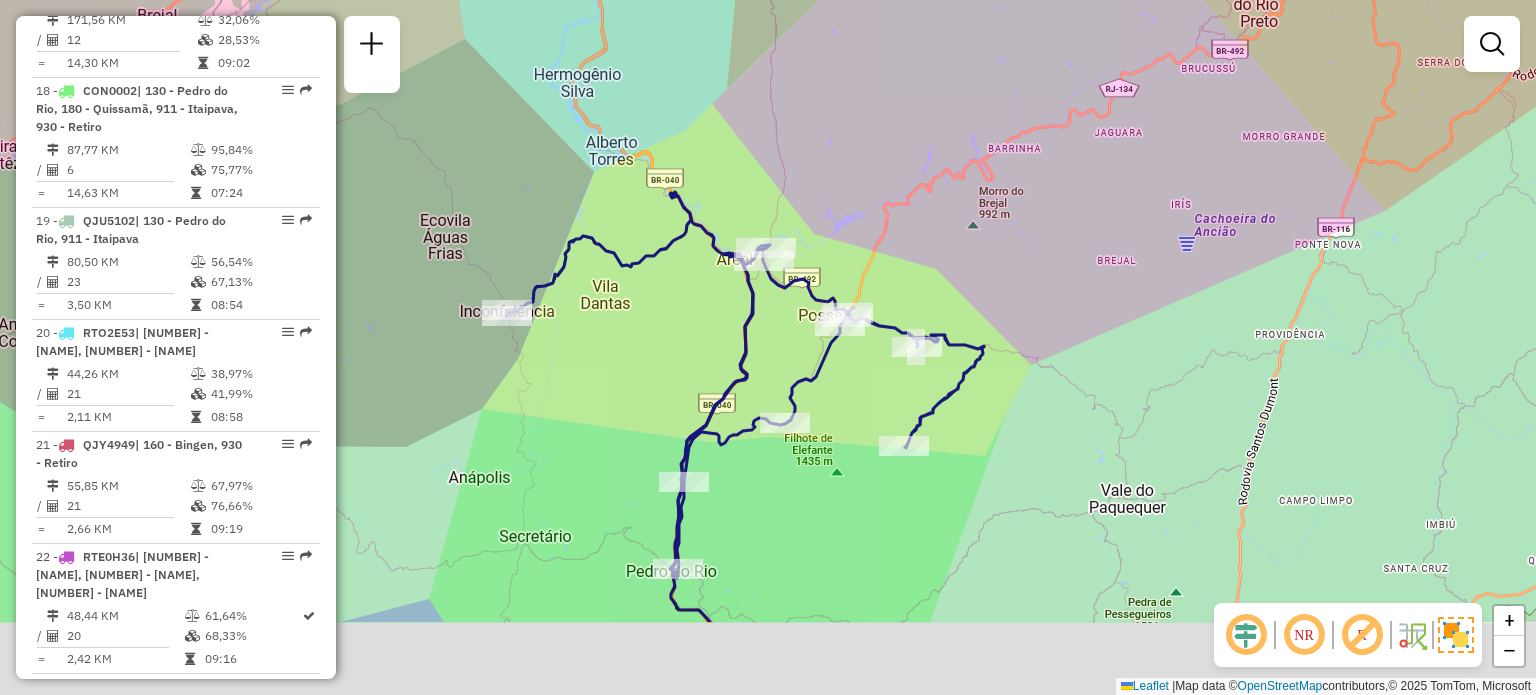 drag, startPoint x: 745, startPoint y: 494, endPoint x: 585, endPoint y: 304, distance: 248.39485 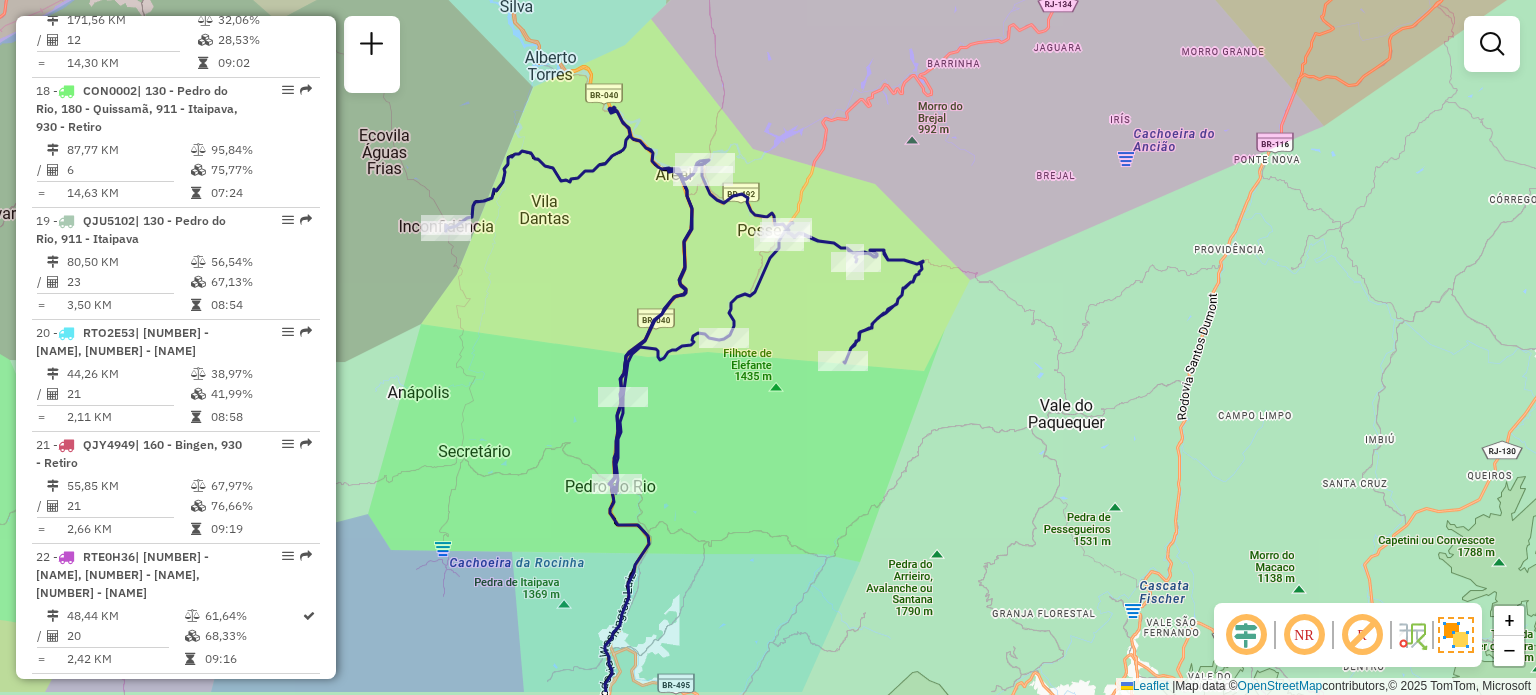 drag, startPoint x: 744, startPoint y: 531, endPoint x: 682, endPoint y: 441, distance: 109.28861 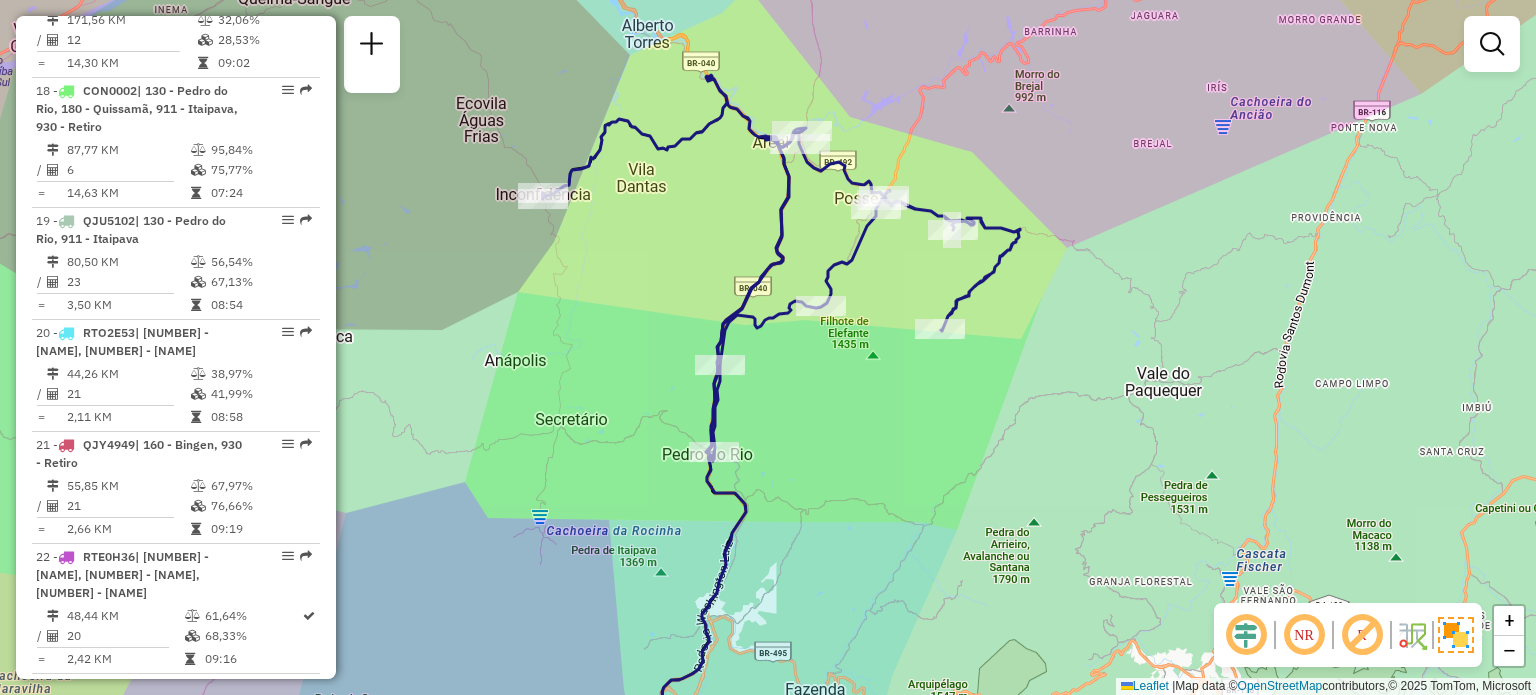drag, startPoint x: 834, startPoint y: 467, endPoint x: 937, endPoint y: 450, distance: 104.393486 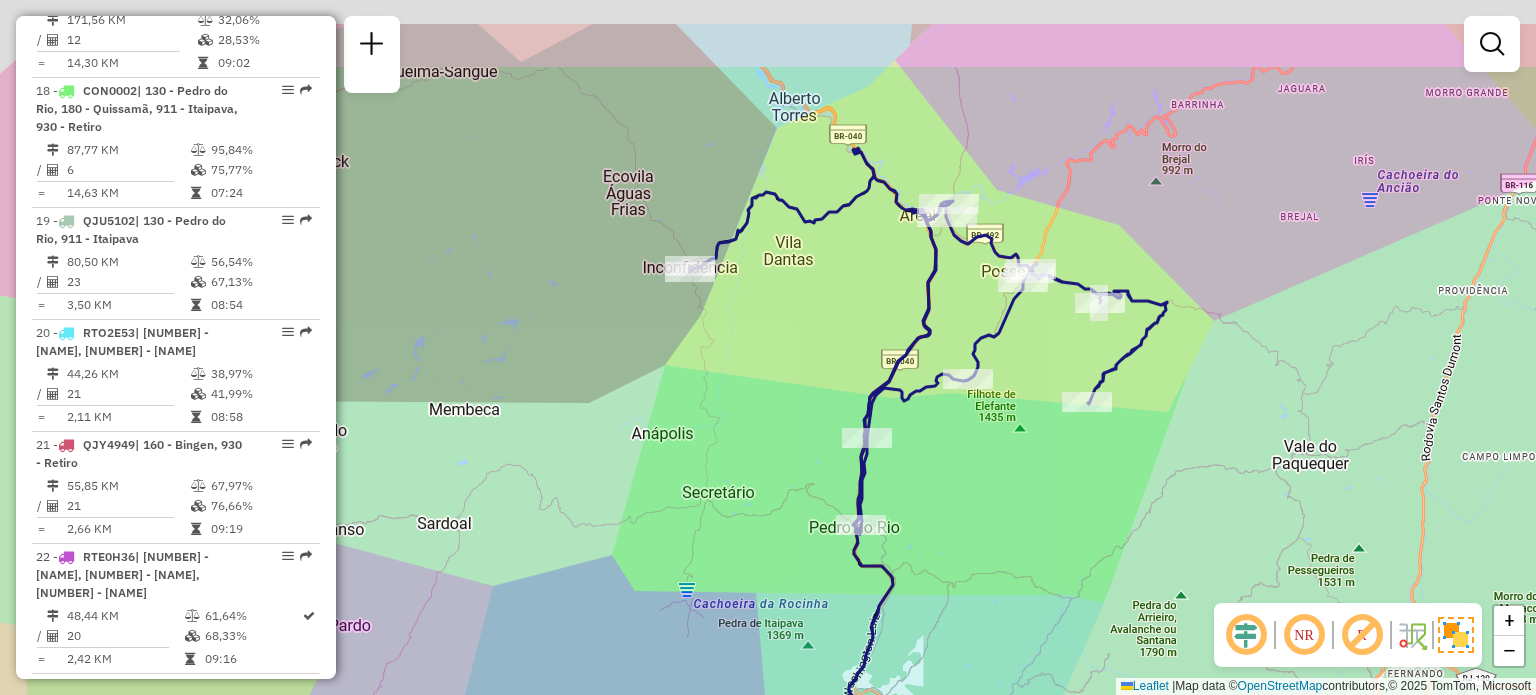 drag, startPoint x: 705, startPoint y: 347, endPoint x: 660, endPoint y: 307, distance: 60.207973 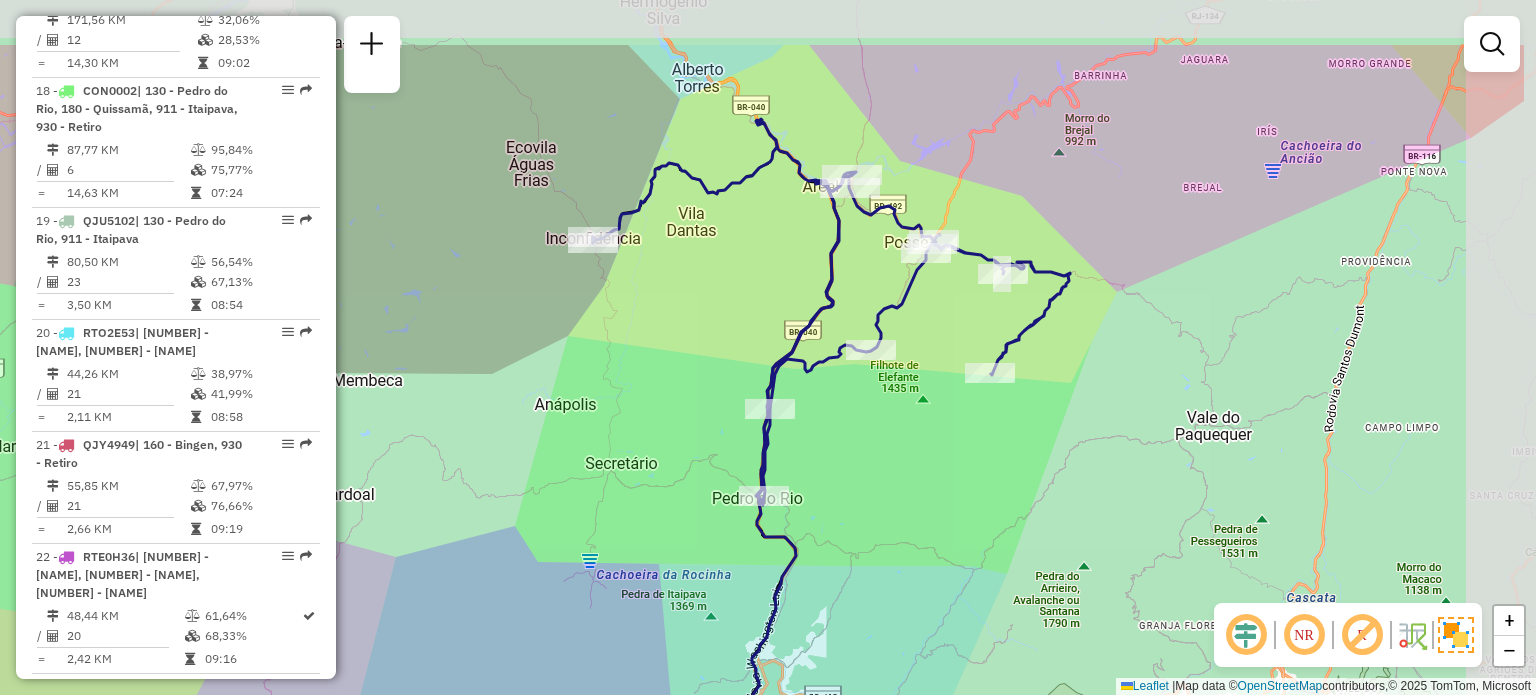 drag, startPoint x: 1049, startPoint y: 339, endPoint x: 884, endPoint y: 454, distance: 201.12186 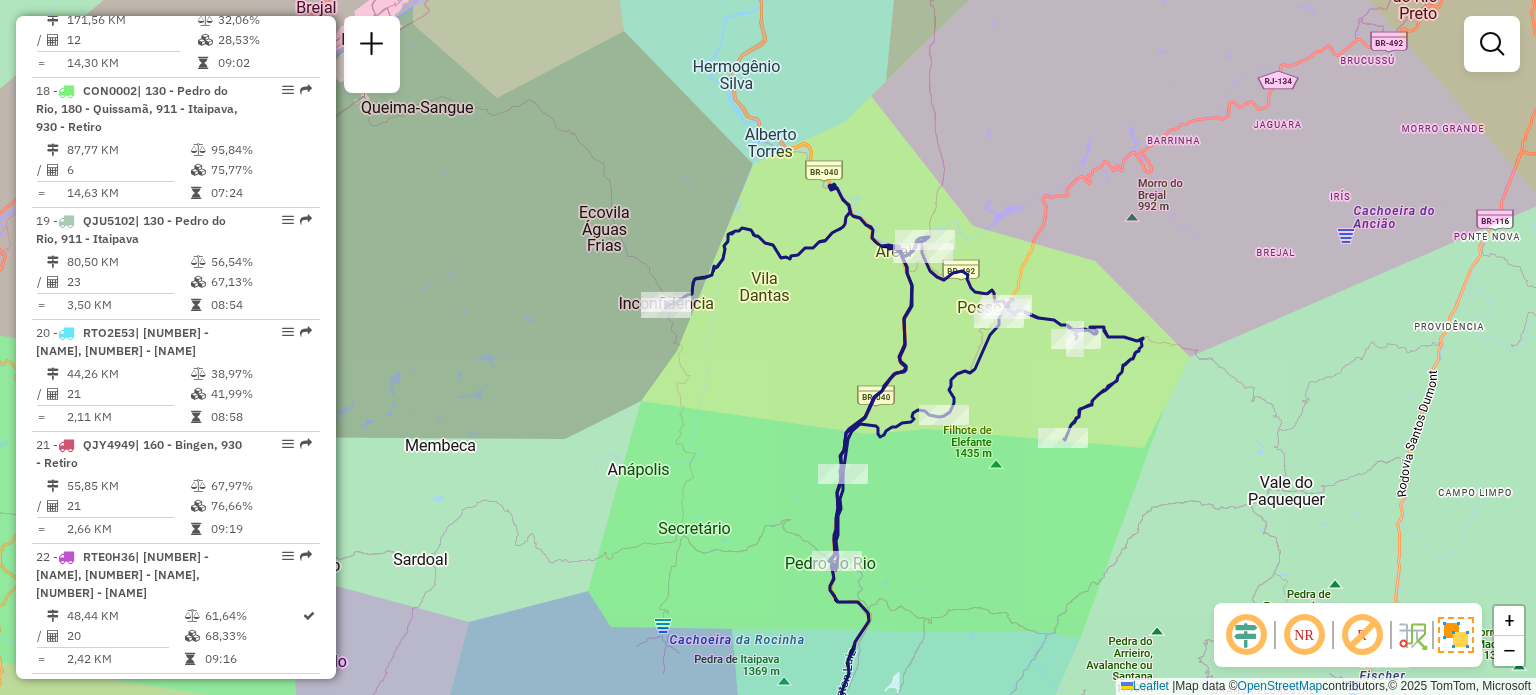 drag, startPoint x: 1077, startPoint y: 339, endPoint x: 1041, endPoint y: 387, distance: 60 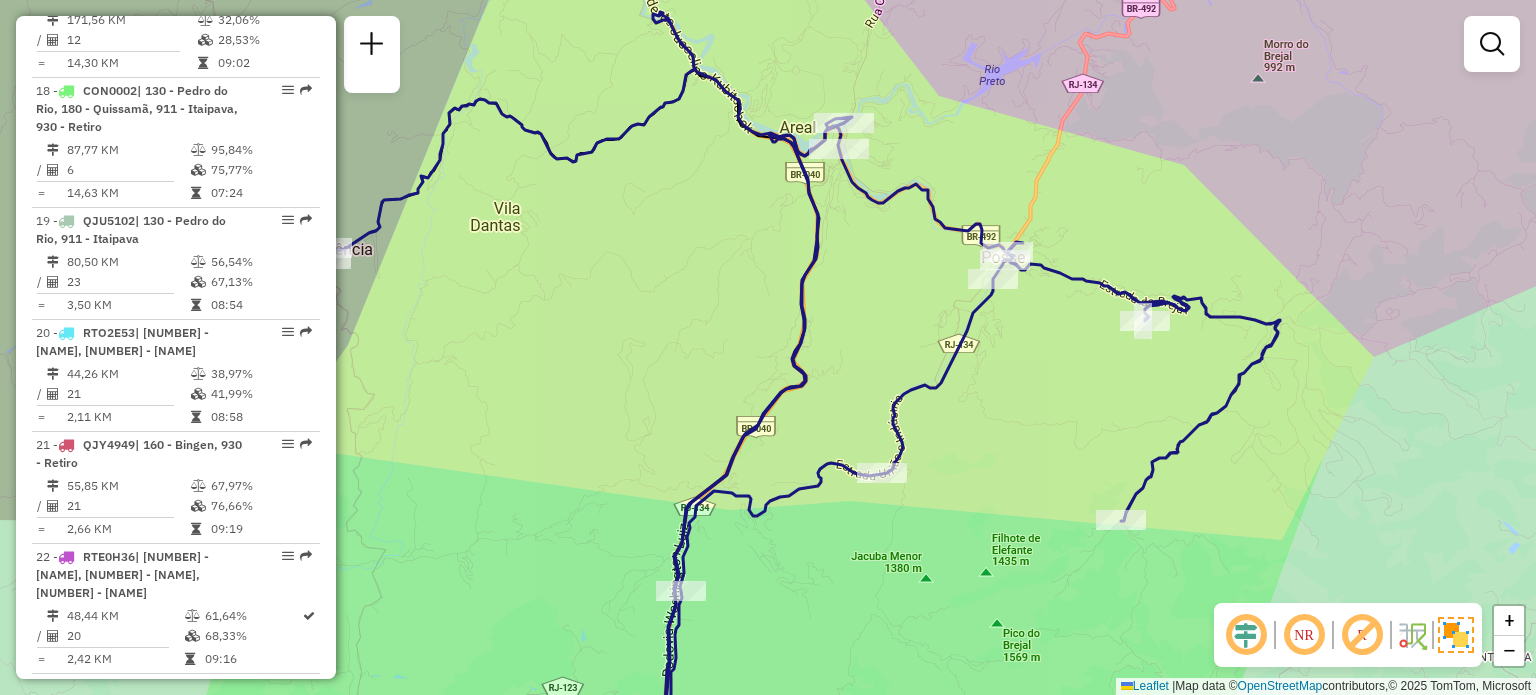 drag, startPoint x: 1066, startPoint y: 397, endPoint x: 1032, endPoint y: 459, distance: 70.71068 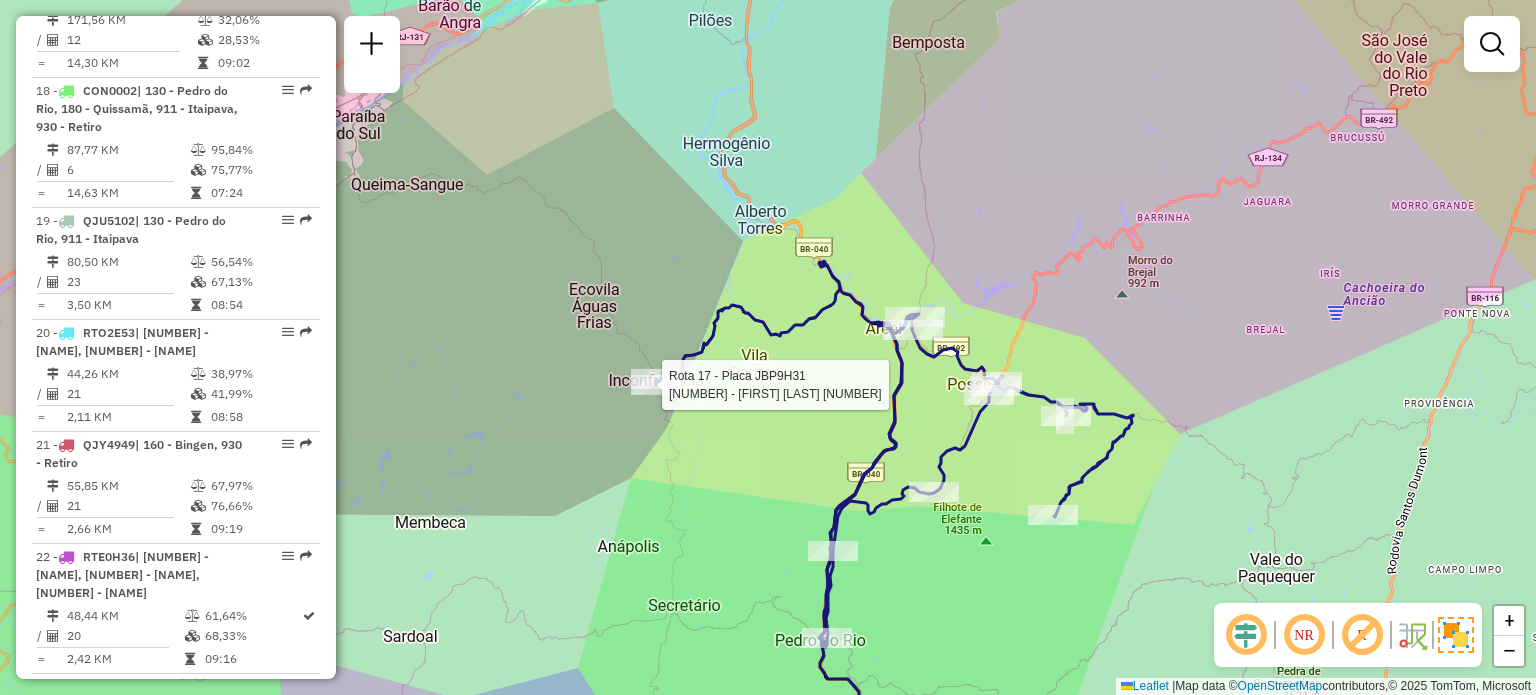select on "**********" 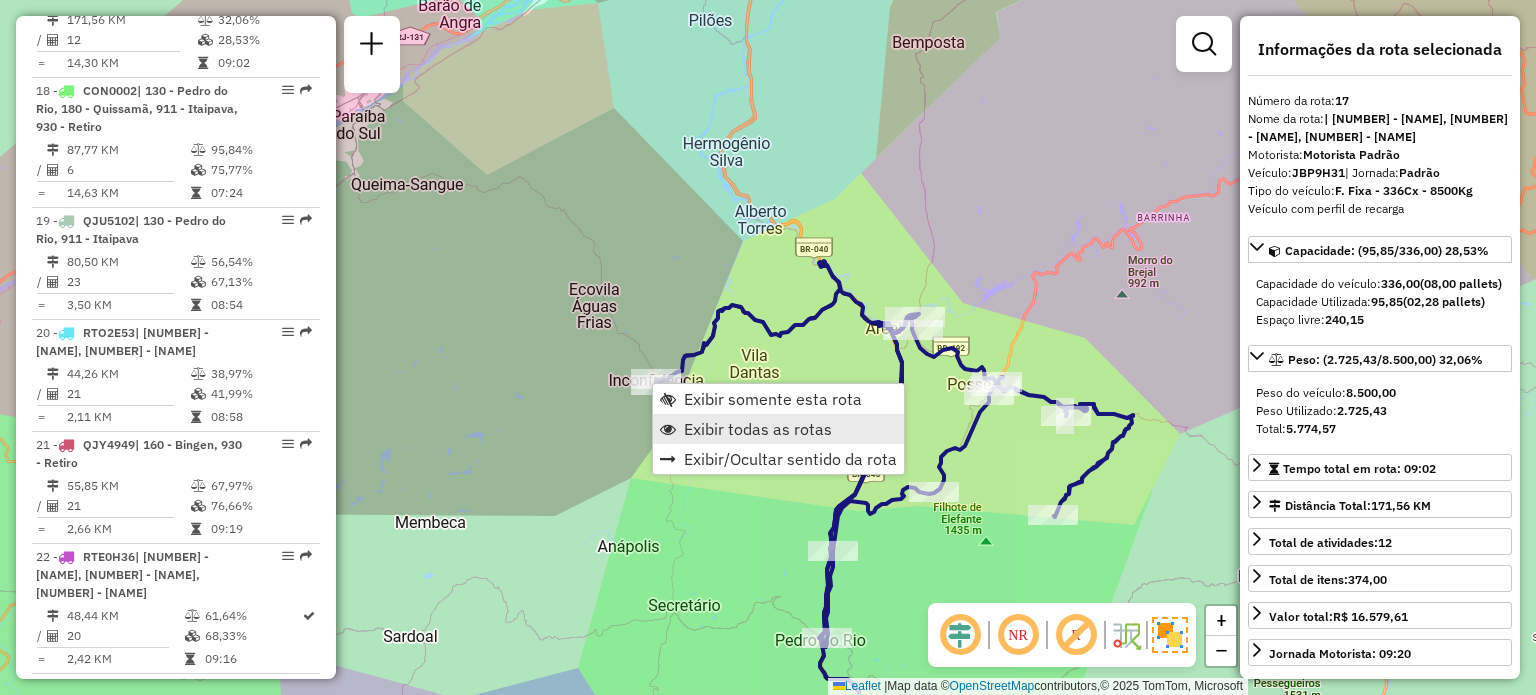 click on "Exibir todas as rotas" at bounding box center [758, 429] 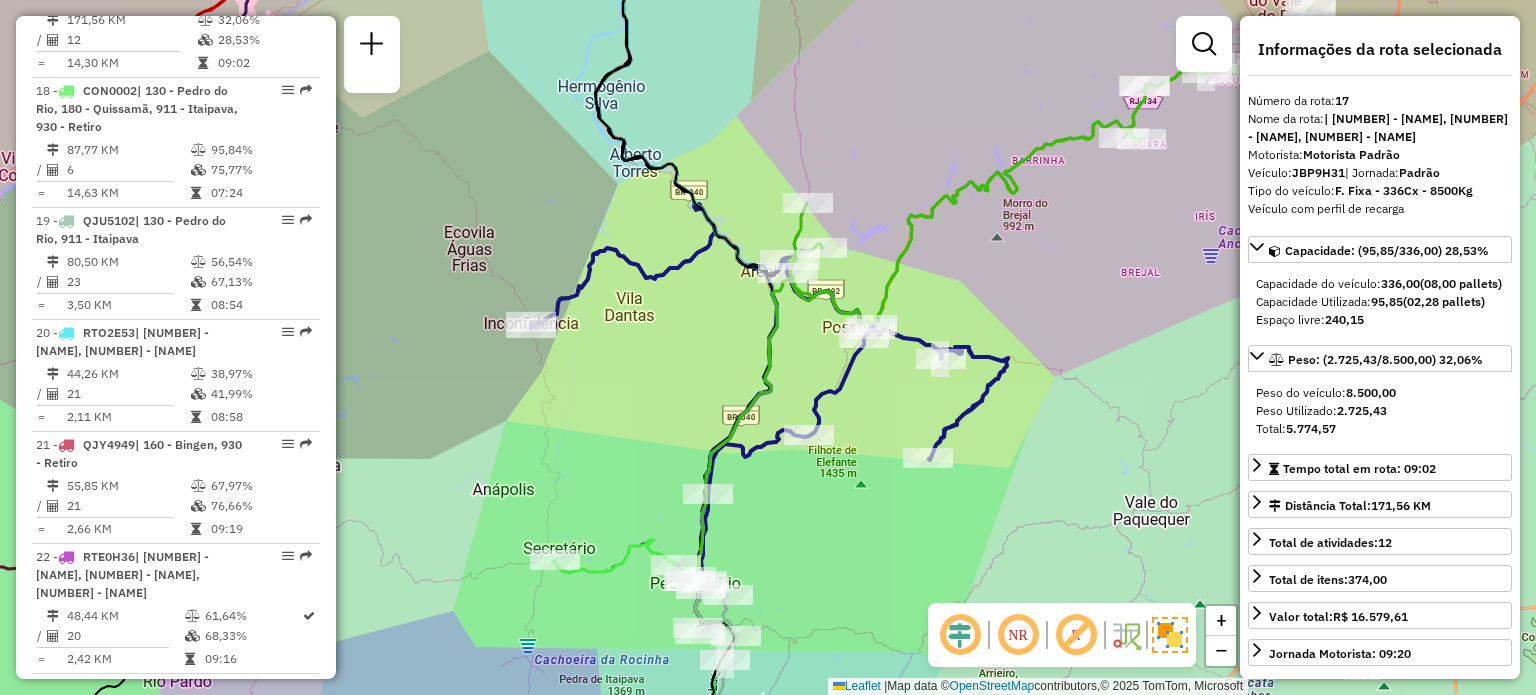 drag, startPoint x: 738, startPoint y: 405, endPoint x: 655, endPoint y: 341, distance: 104.80935 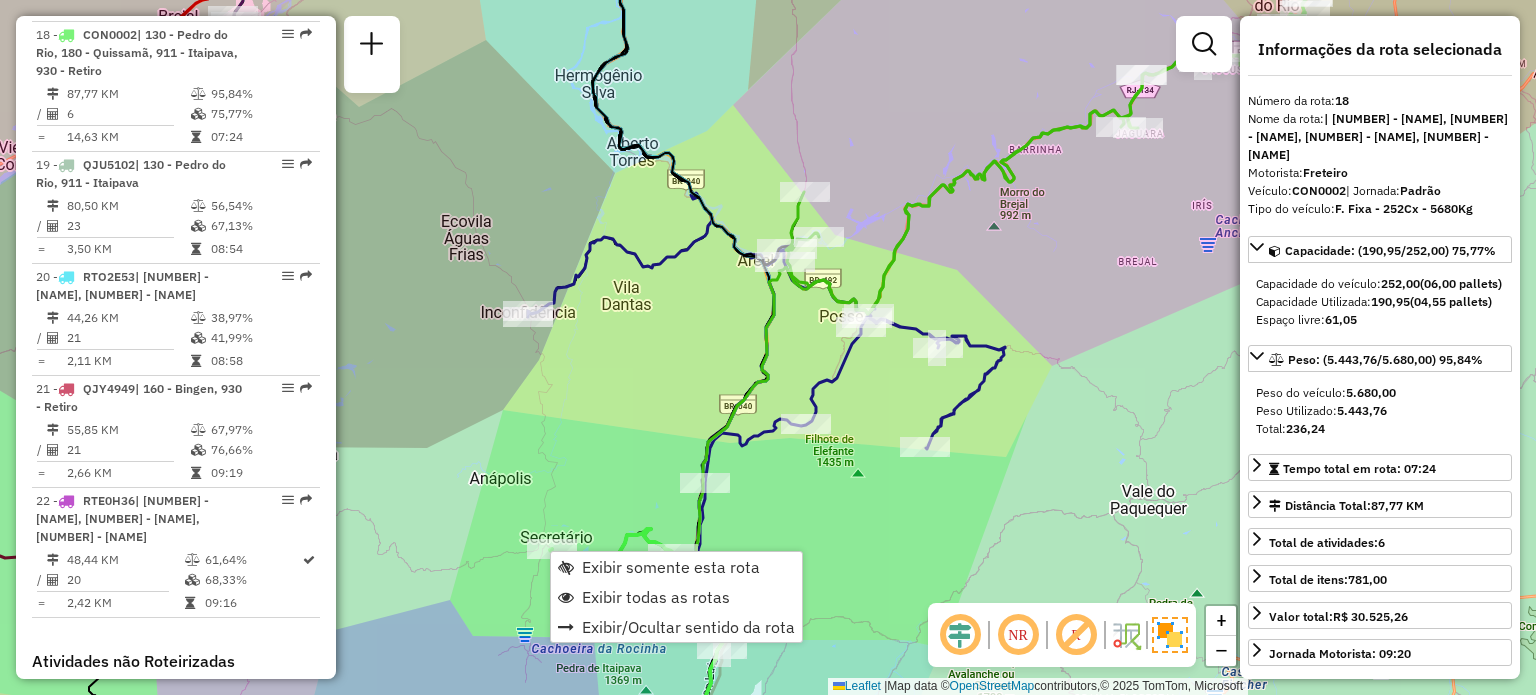 scroll, scrollTop: 2731, scrollLeft: 0, axis: vertical 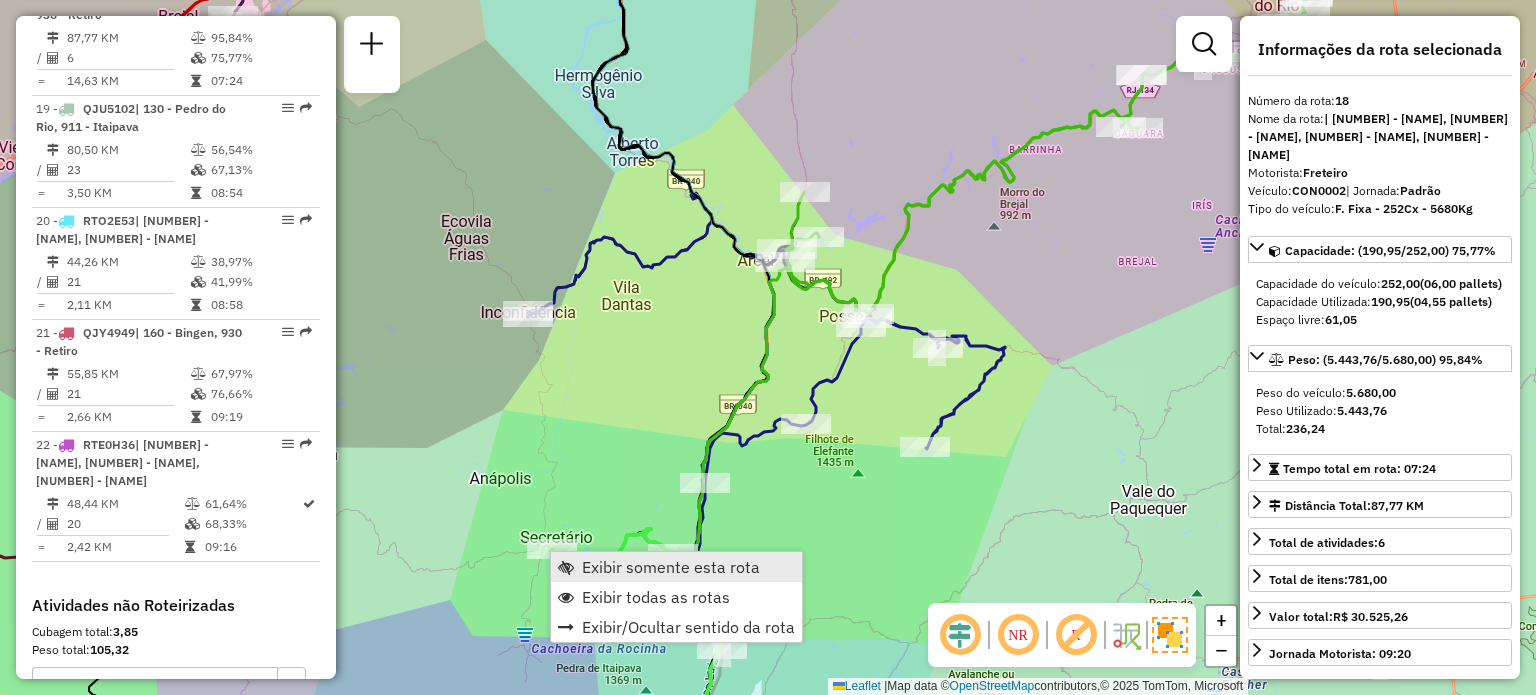 click on "Exibir somente esta rota" at bounding box center [671, 567] 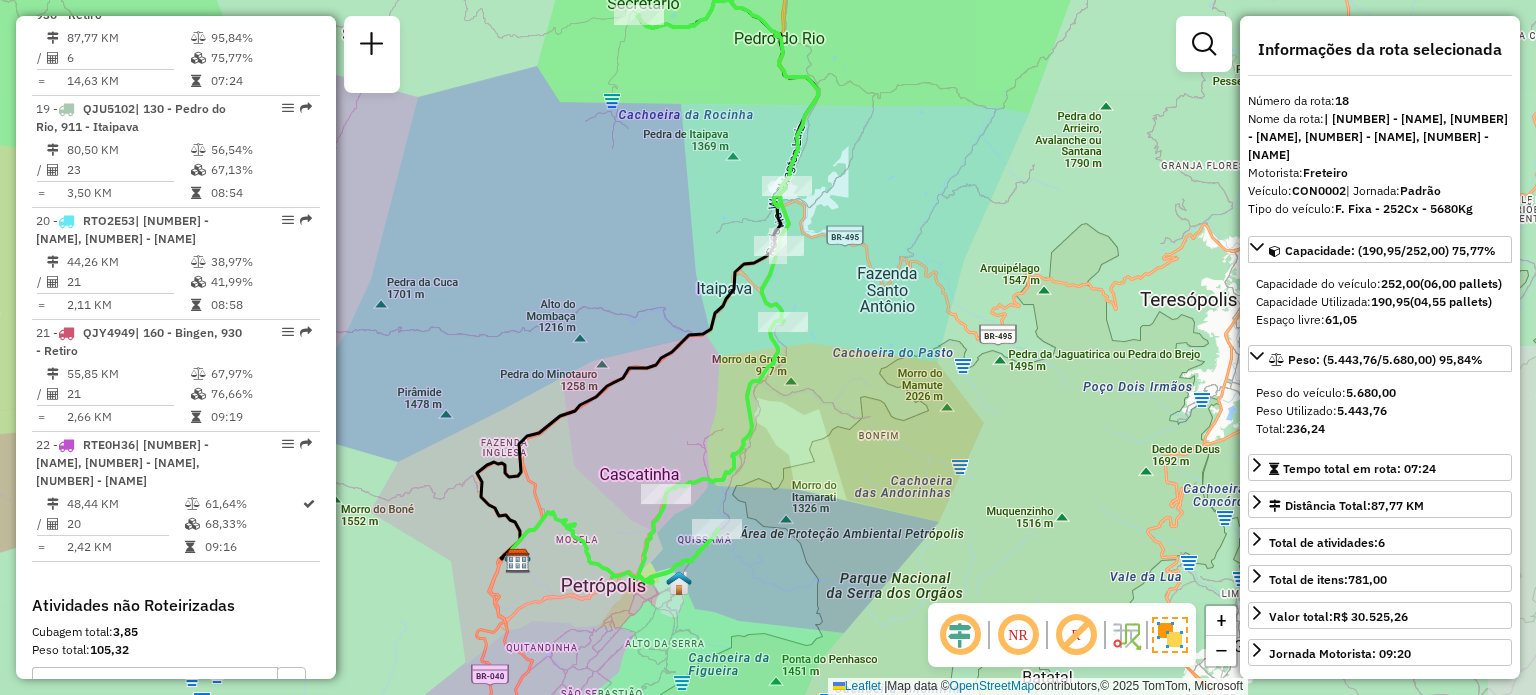 drag, startPoint x: 801, startPoint y: 327, endPoint x: 692, endPoint y: 271, distance: 122.54387 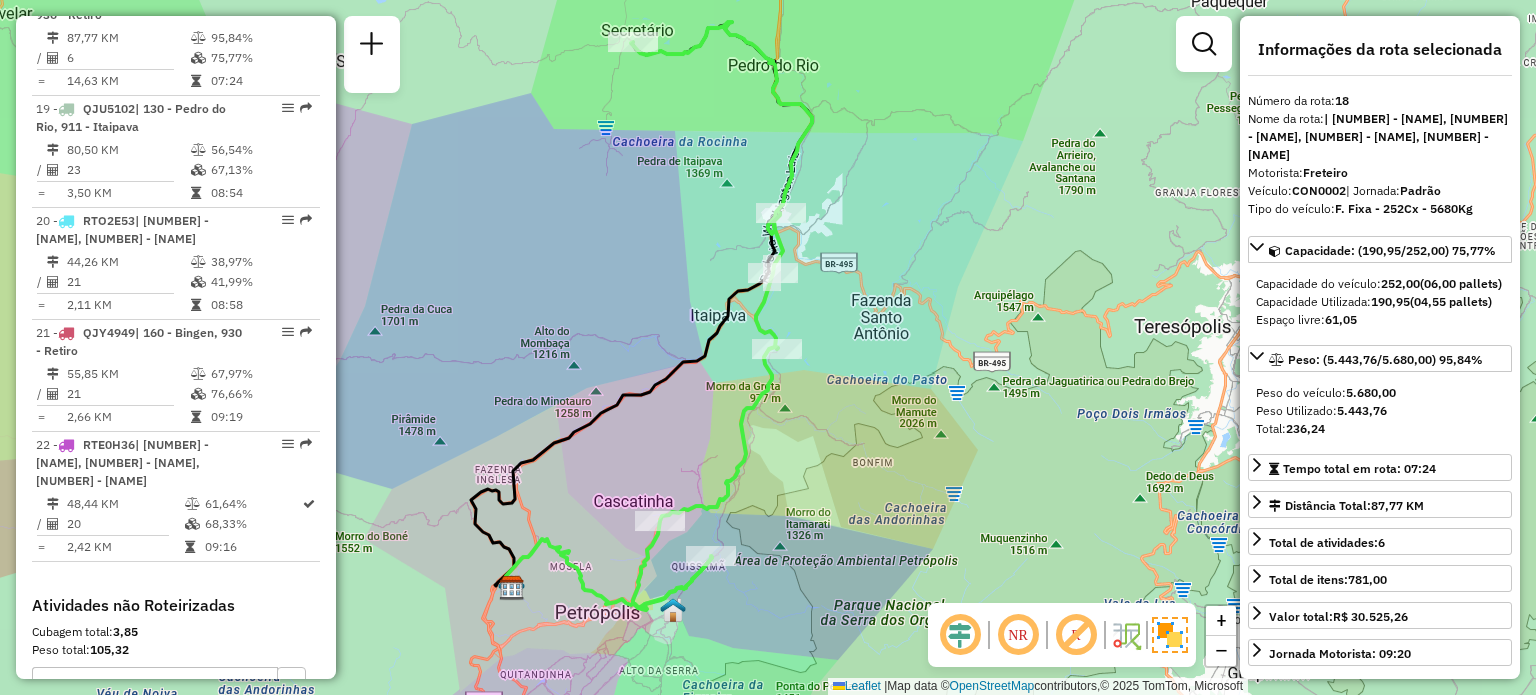 drag, startPoint x: 703, startPoint y: 193, endPoint x: 656, endPoint y: 239, distance: 65.76473 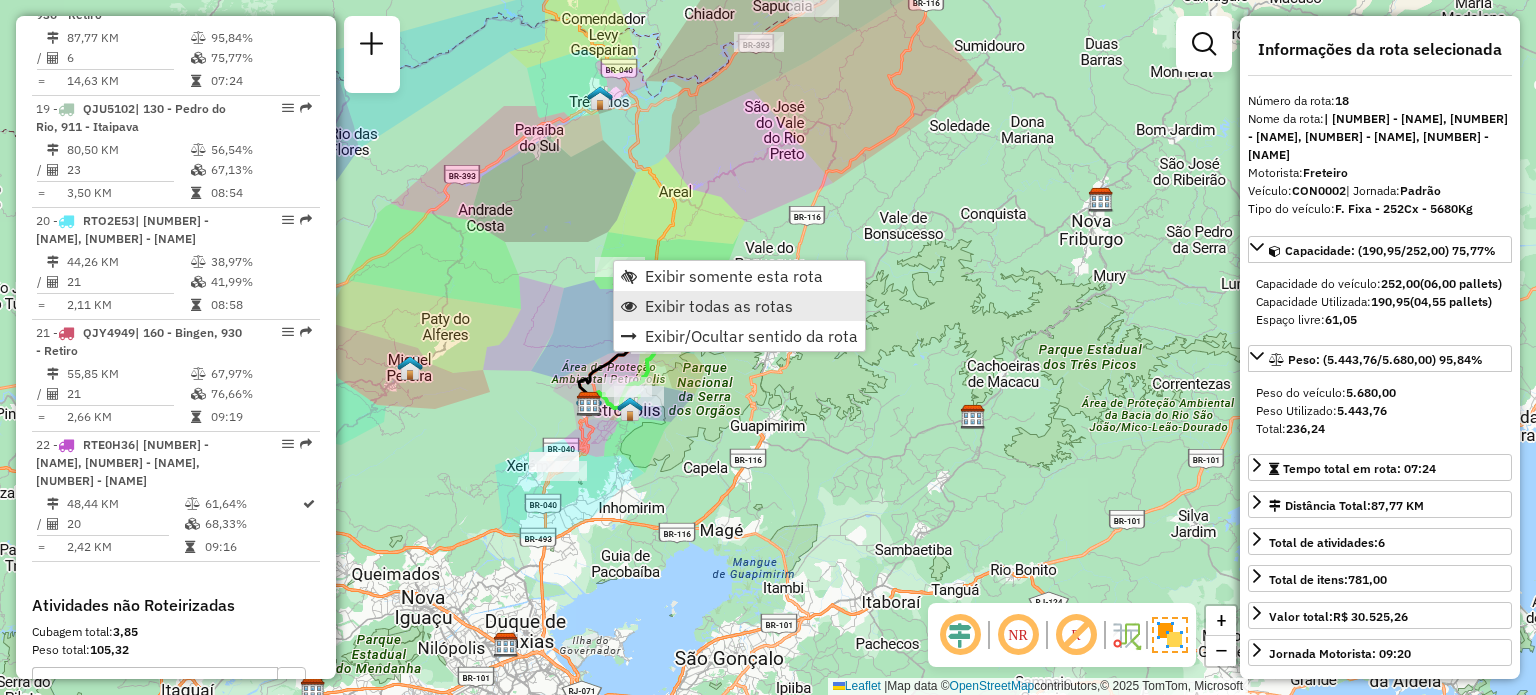click on "Exibir todas as rotas" at bounding box center (719, 306) 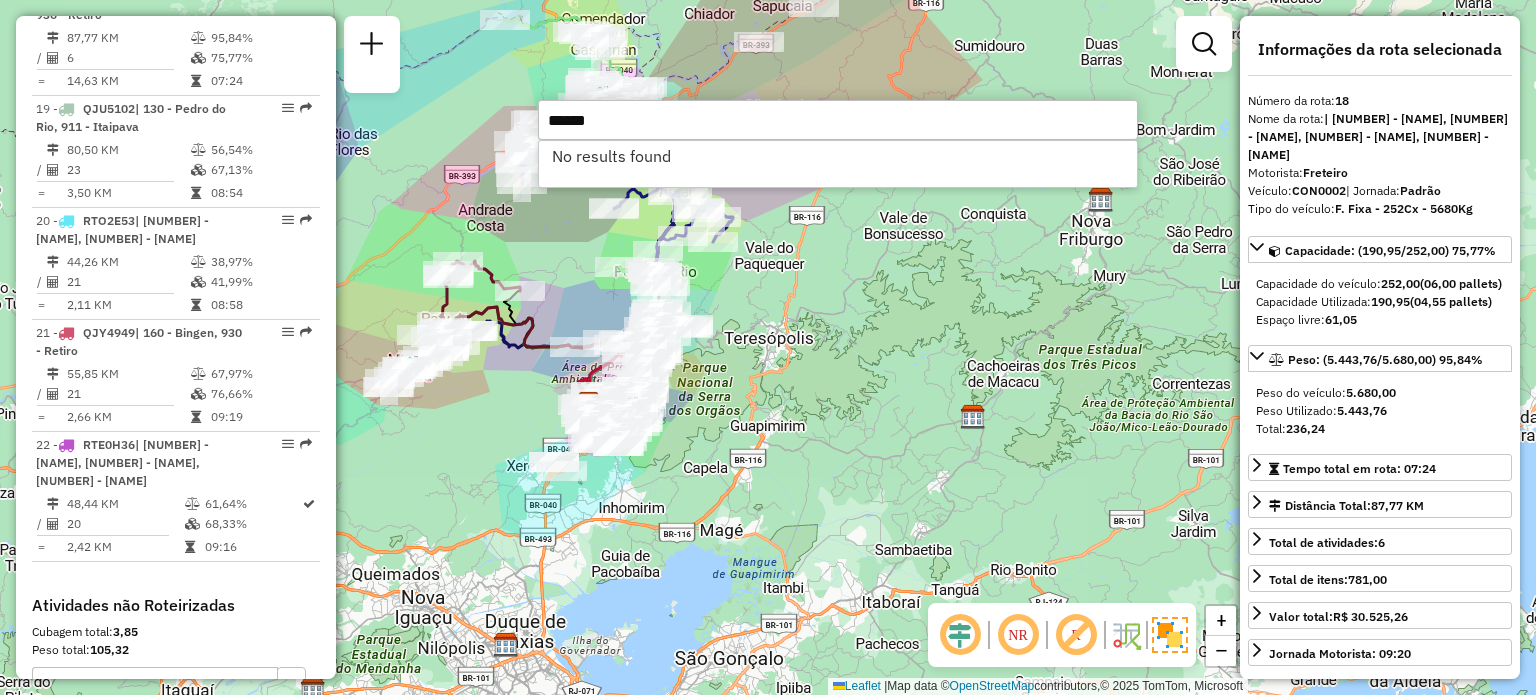 type on "*****" 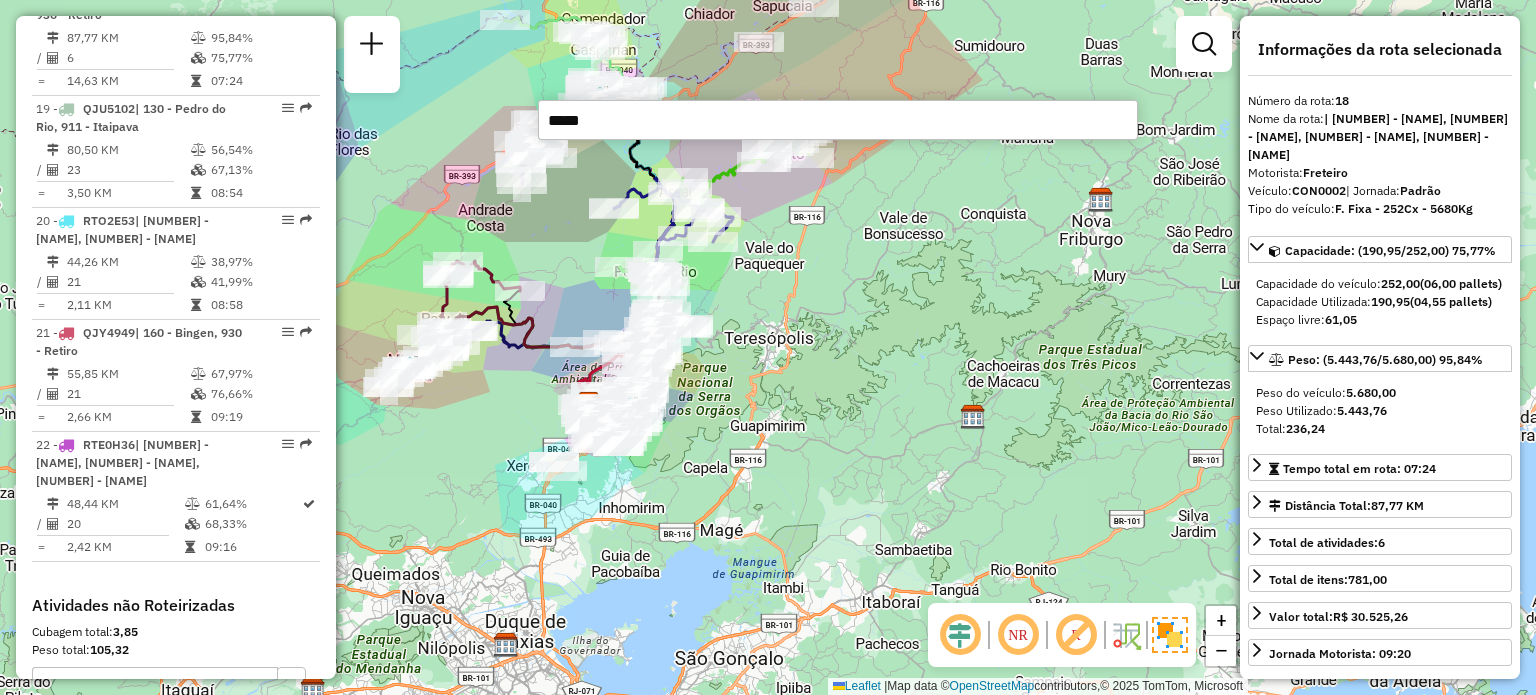 drag, startPoint x: 604, startPoint y: 131, endPoint x: 490, endPoint y: 128, distance: 114.03947 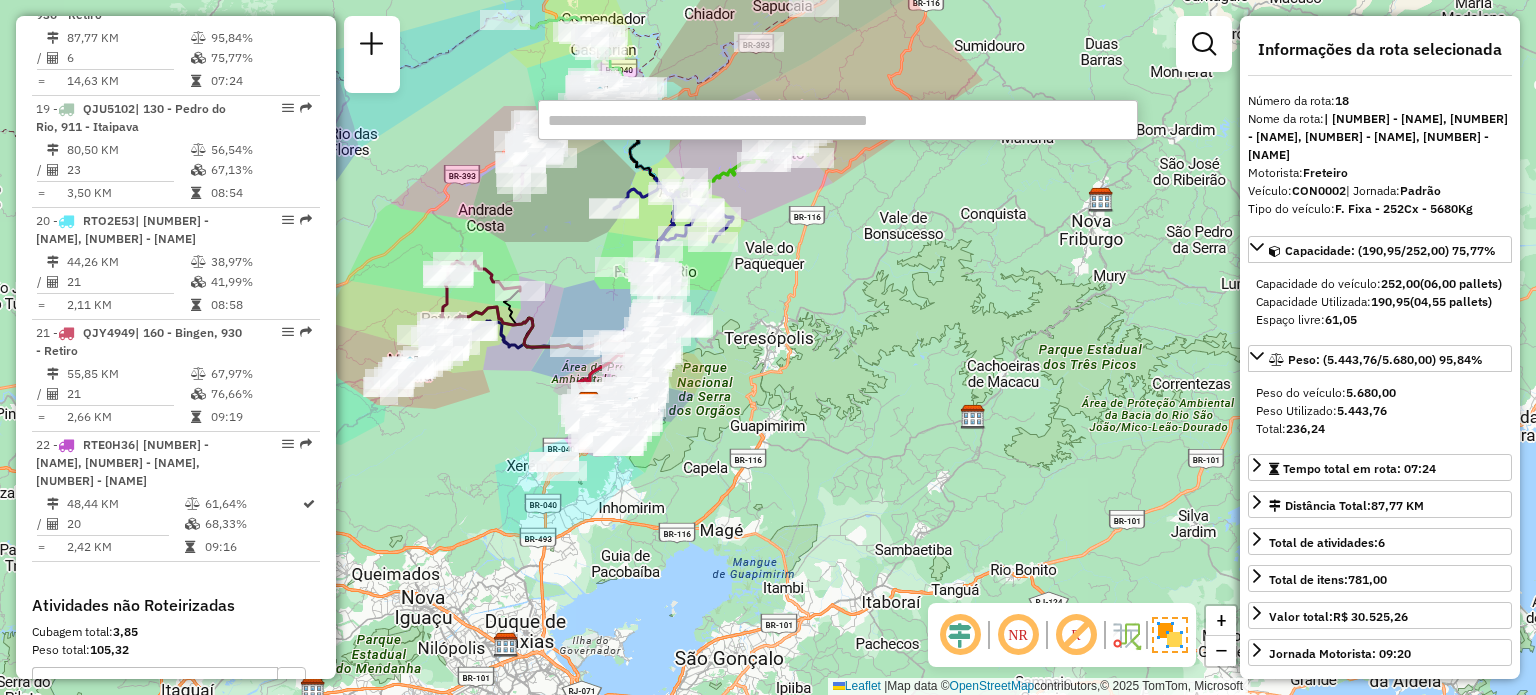 click on "Rota [NUMBER] - Placa [PLATE] [NUMBER] - [LAST] Rota [NUMBER] - Placa [PLATE] [NUMBER] - [LAST] Janela de atendimento Grade de atendimento Capacidade Transportadoras Veículos Cliente Pedidos  Rotas Selecione os dias de semana para filtrar as janelas de atendimento  Seg   Ter   Qua   Qui   Sex   Sáb   Dom  Informe o período da janela de atendimento: De: Até:  Filtrar exatamente a janela do cliente  Considerar janela de atendimento padrão  Selecione os dias de semana para filtrar as grades de atendimento  Seg   Ter   Qua   Qui   Sex   Sáb   Dom   Considerar clientes sem dia de atendimento cadastrado  Clientes fora do dia de atendimento selecionado Filtrar as atividades entre os valores definidos abaixo:  Peso mínimo:   Peso máximo:   Cubagem mínima:   Cubagem máxima:   De:   Até:  Filtrar as atividades entre o tempo de atendimento definido abaixo:  De:   Até:   Considerar capacidade total dos clientes não roteirizados Transportadora: Selecione um ou mais itens Tipo de veículo: De:" 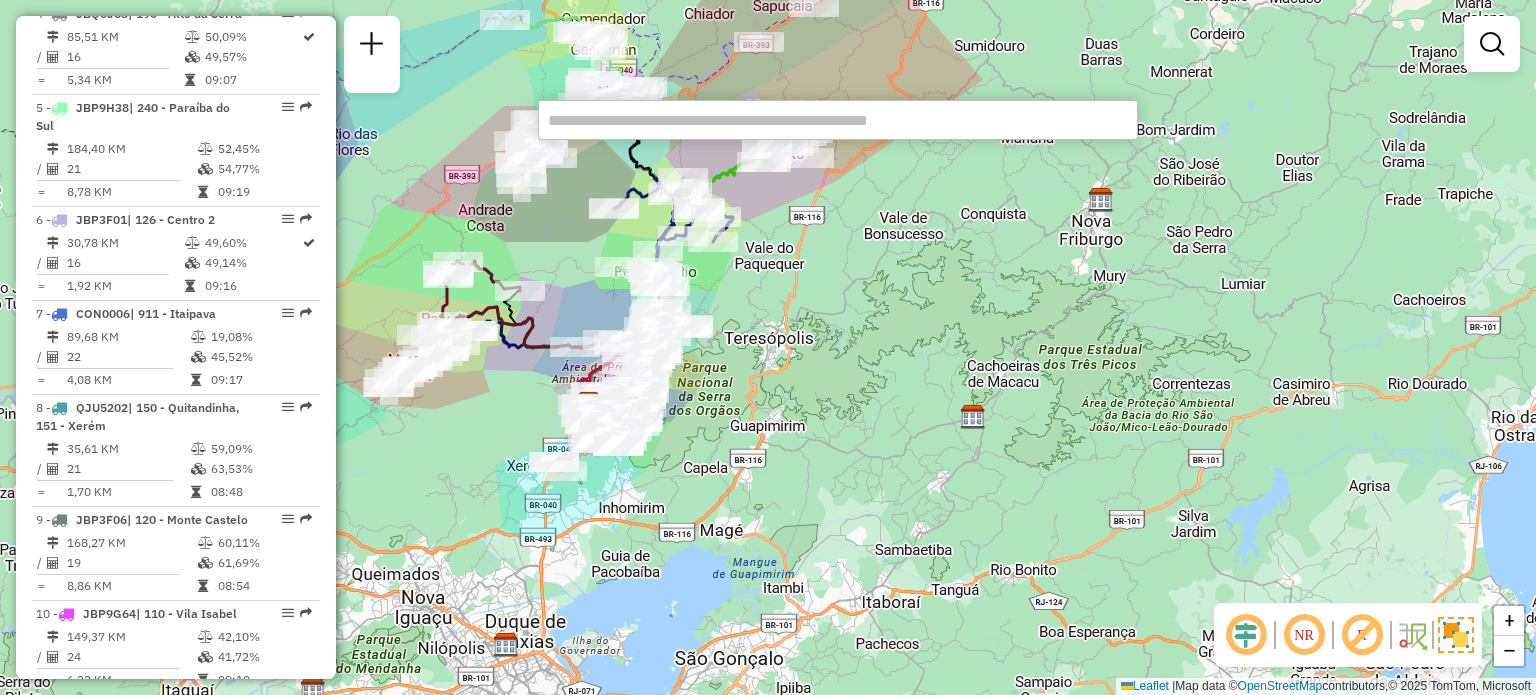 scroll, scrollTop: 2040, scrollLeft: 0, axis: vertical 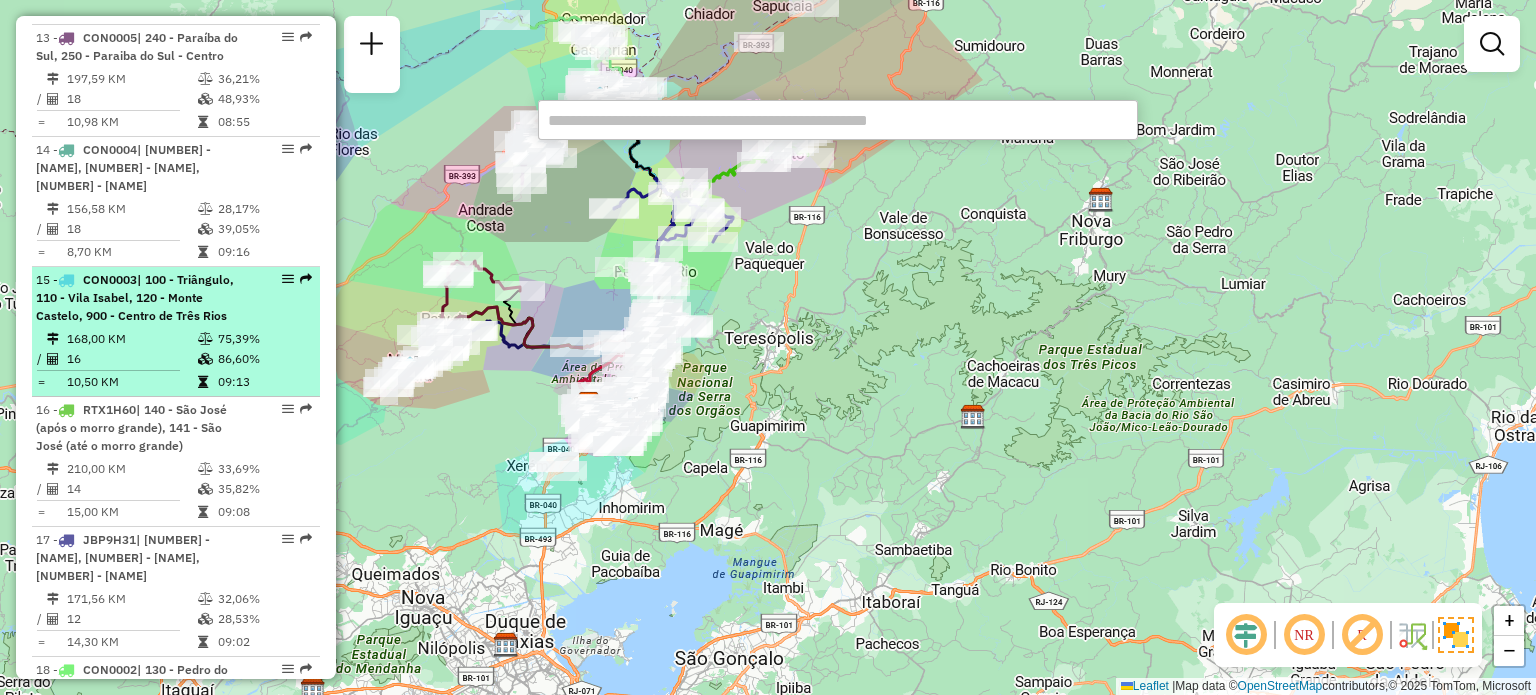 click on "[NUMBER] - [NUMBER] - [NAME], [NUMBER] - [NAME], [NUMBER] - [NAME], [NUMBER] - [NAME]" at bounding box center [142, 298] 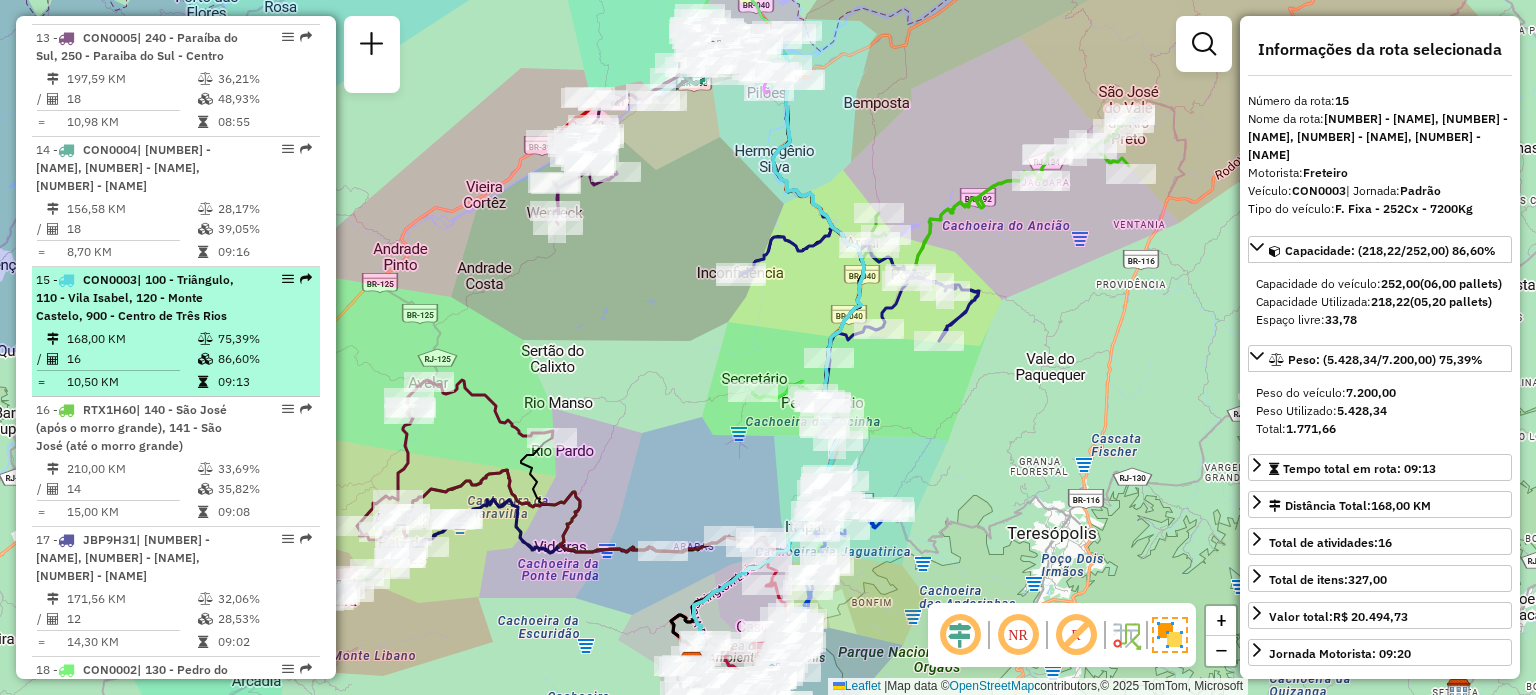 click on "[NUMBER] - [NUMBER] - [NAME], [NUMBER] - [NAME], [NUMBER] - [NAME], [NUMBER] - [NAME]" at bounding box center (176, 298) 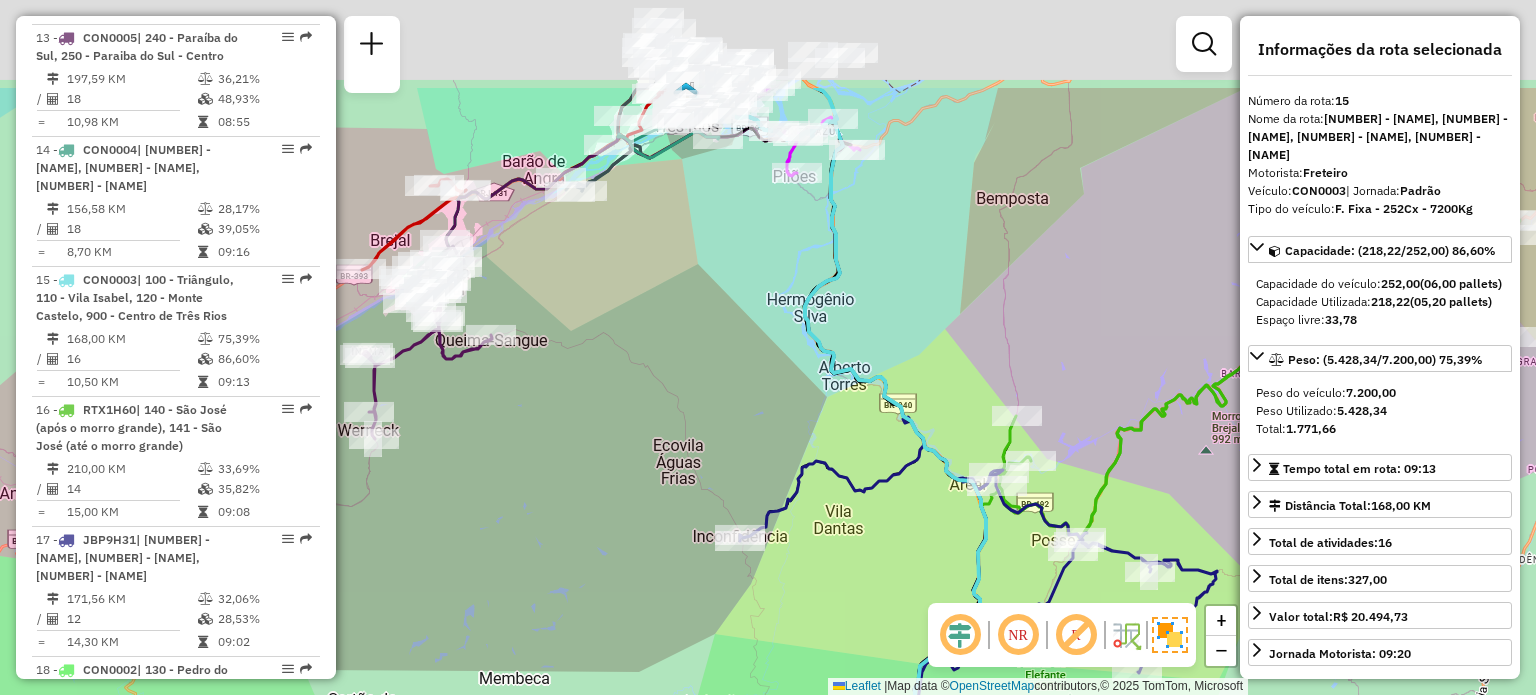 drag, startPoint x: 757, startPoint y: 150, endPoint x: 815, endPoint y: 430, distance: 285.94406 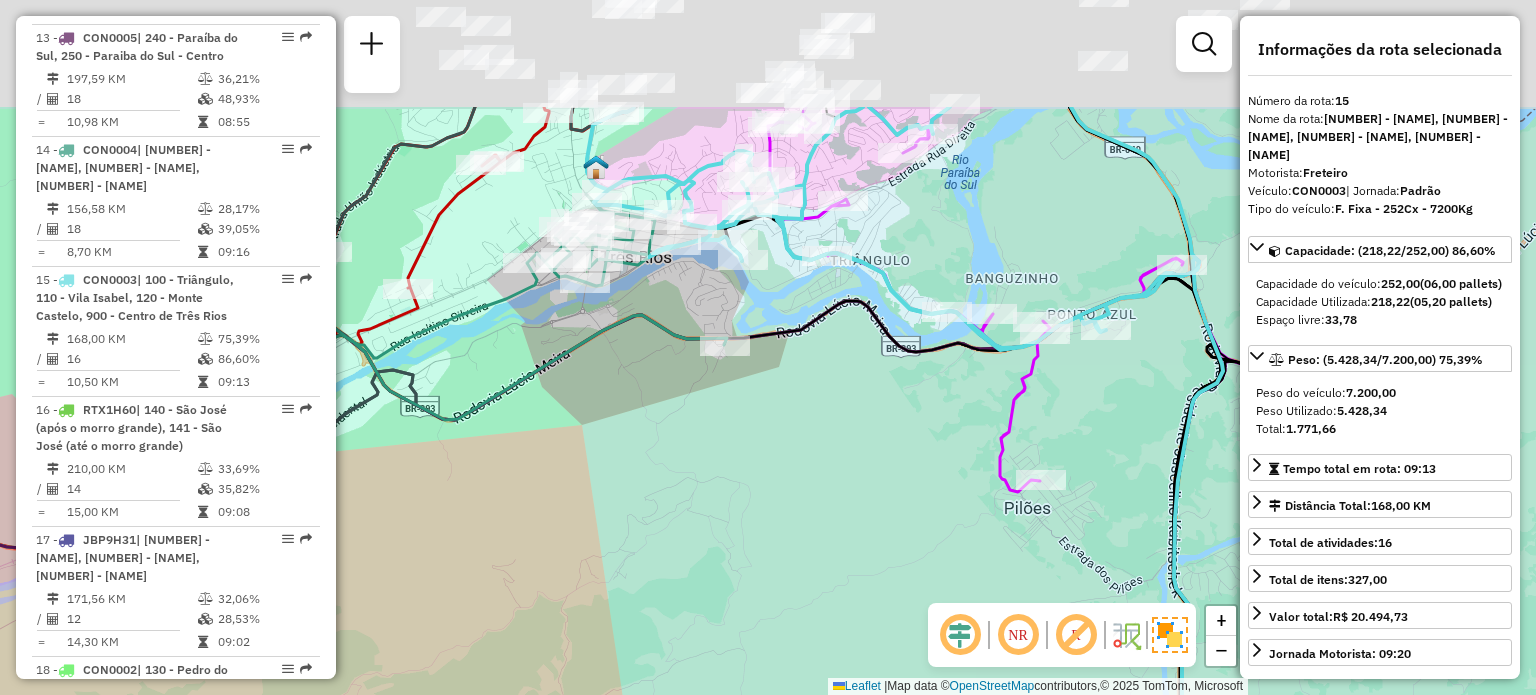 drag, startPoint x: 679, startPoint y: 245, endPoint x: 749, endPoint y: 526, distance: 289.58765 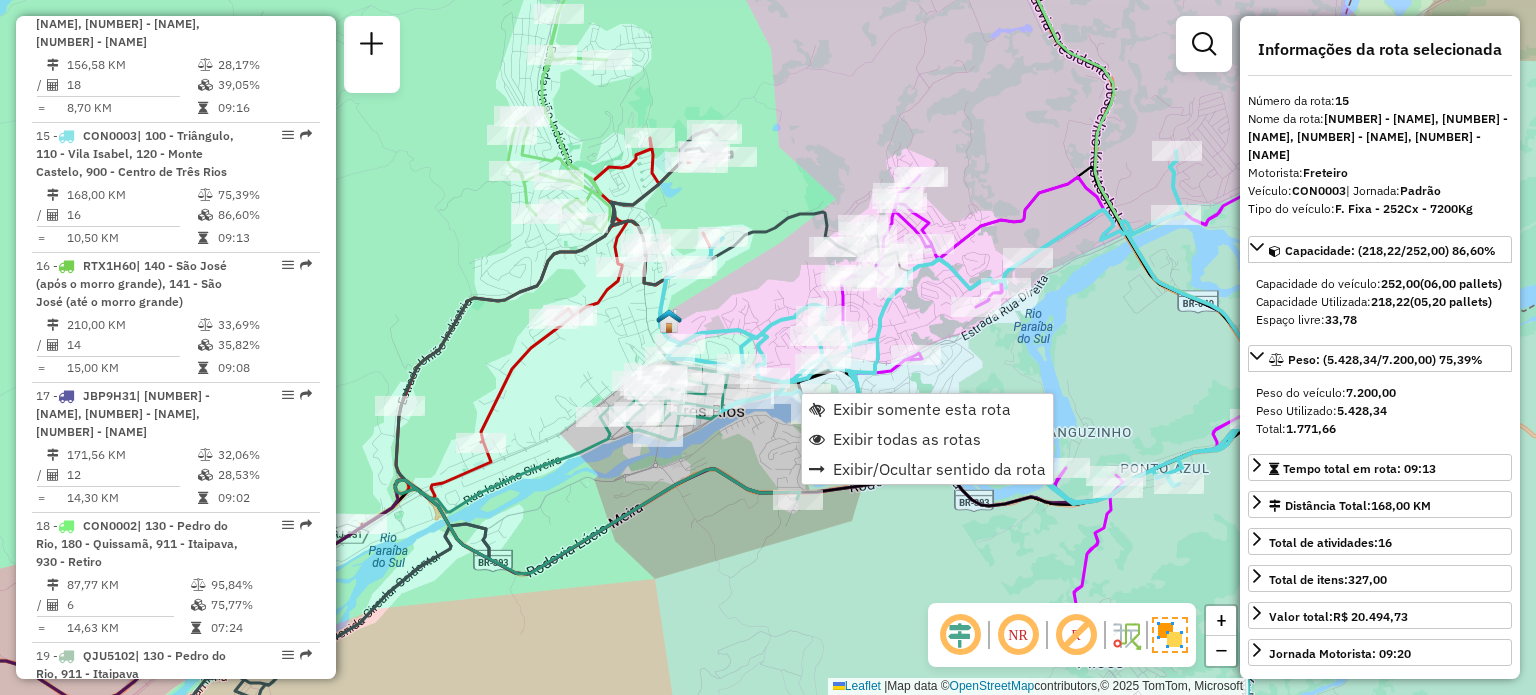 scroll, scrollTop: 2360, scrollLeft: 0, axis: vertical 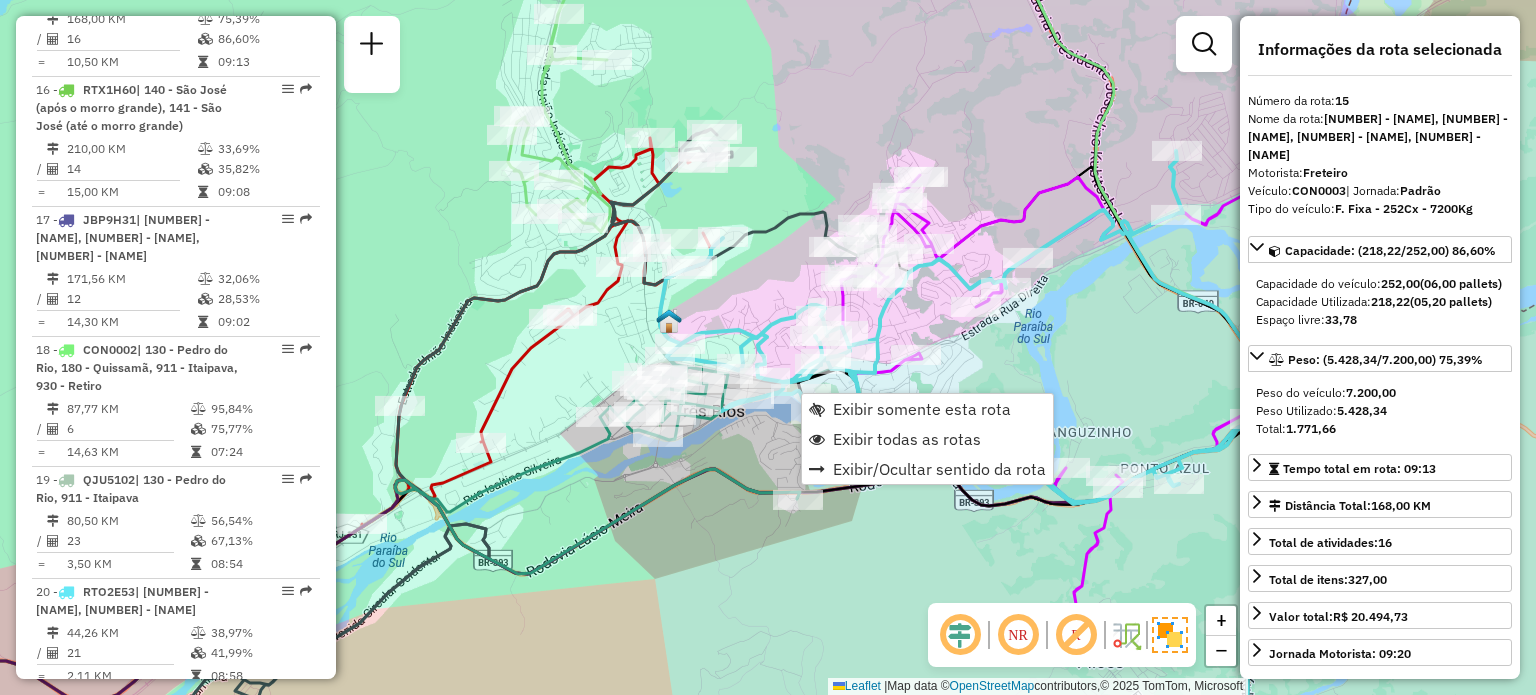 click on "Janela de atendimento Grade de atendimento Capacidade Transportadoras Veículos Cliente Pedidos  Rotas Selecione os dias de semana para filtrar as janelas de atendimento  Seg   Ter   Qua   Qui   Sex   Sáb   Dom  Informe o período da janela de atendimento: De: Até:  Filtrar exatamente a janela do cliente  Considerar janela de atendimento padrão  Selecione os dias de semana para filtrar as grades de atendimento  Seg   Ter   Qua   Qui   Sex   Sáb   Dom   Considerar clientes sem dia de atendimento cadastrado  Clientes fora do dia de atendimento selecionado Filtrar as atividades entre os valores definidos abaixo:  Peso mínimo:   Peso máximo:   Cubagem mínima:   Cubagem máxima:   De:   Até:  Filtrar as atividades entre o tempo de atendimento definido abaixo:  De:   Até:   Considerar capacidade total dos clientes não roteirizados Transportadora: Selecione um ou mais itens Tipo de veículo: Selecione um ou mais itens Veículo: Selecione um ou mais itens Motorista: Selecione um ou mais itens Nome: Rótulo:" 